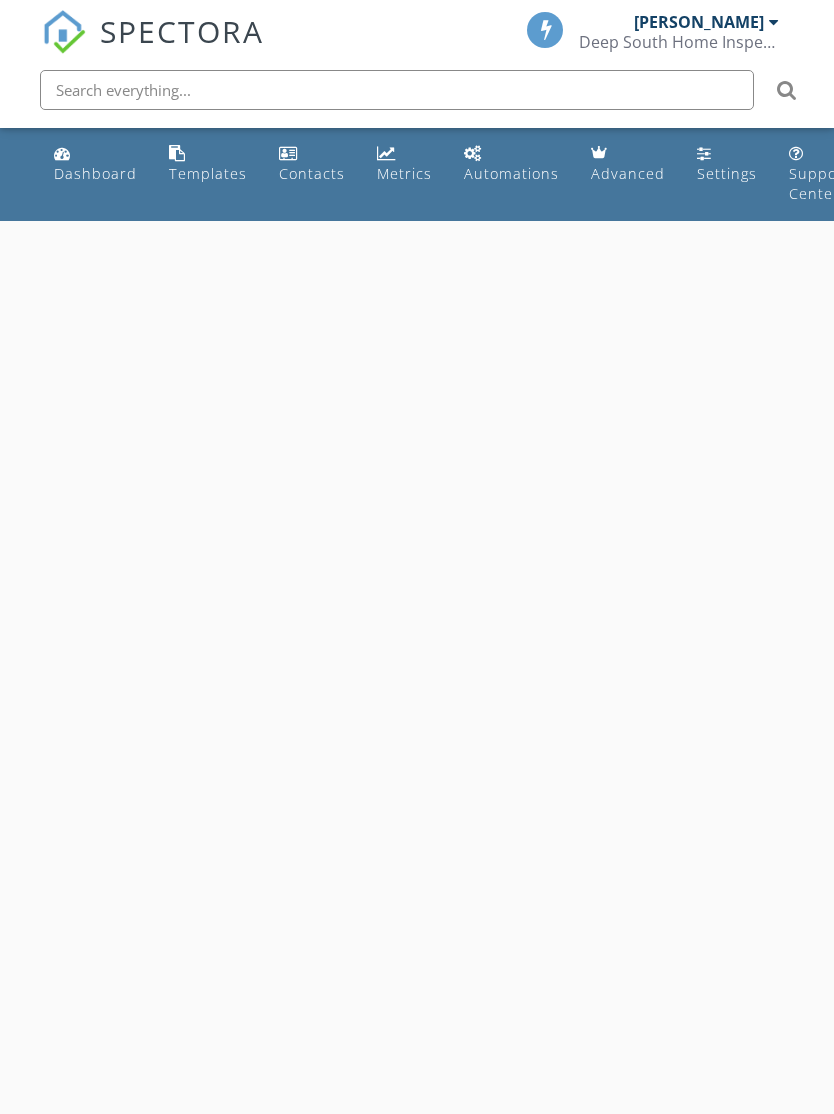 scroll, scrollTop: 0, scrollLeft: 0, axis: both 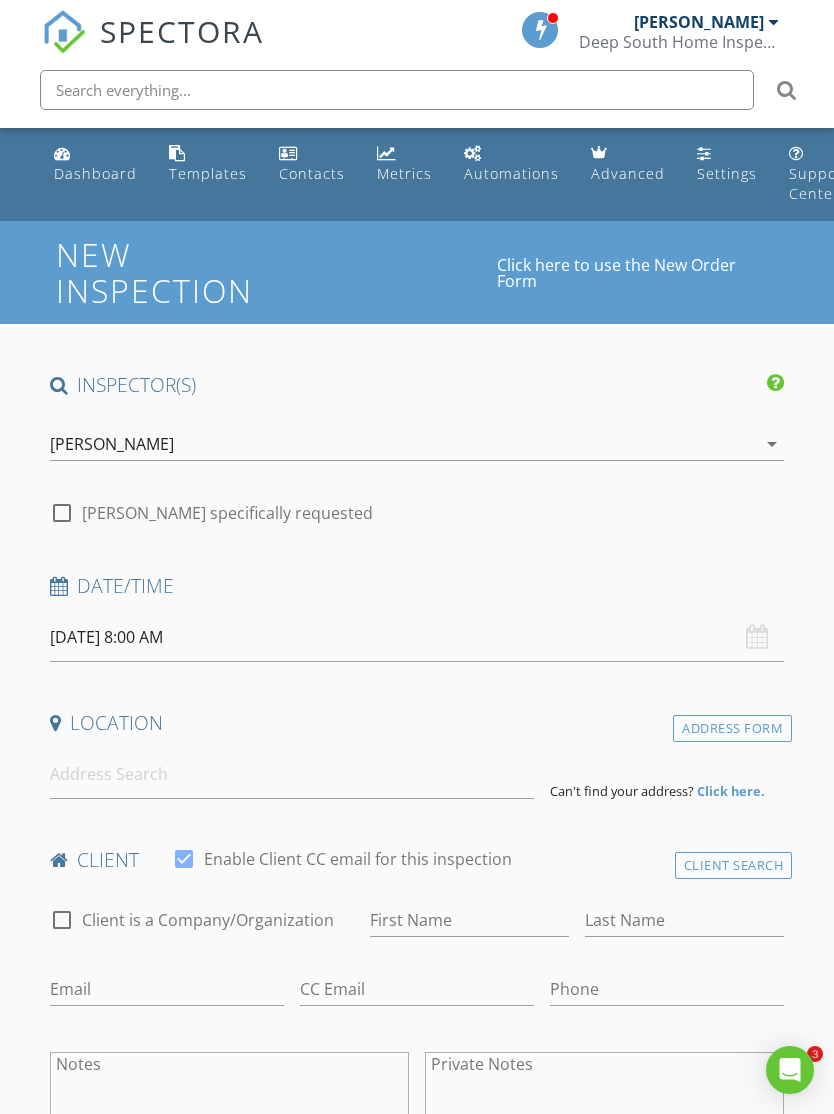click on "[DATE] 8:00 AM" at bounding box center (417, 637) 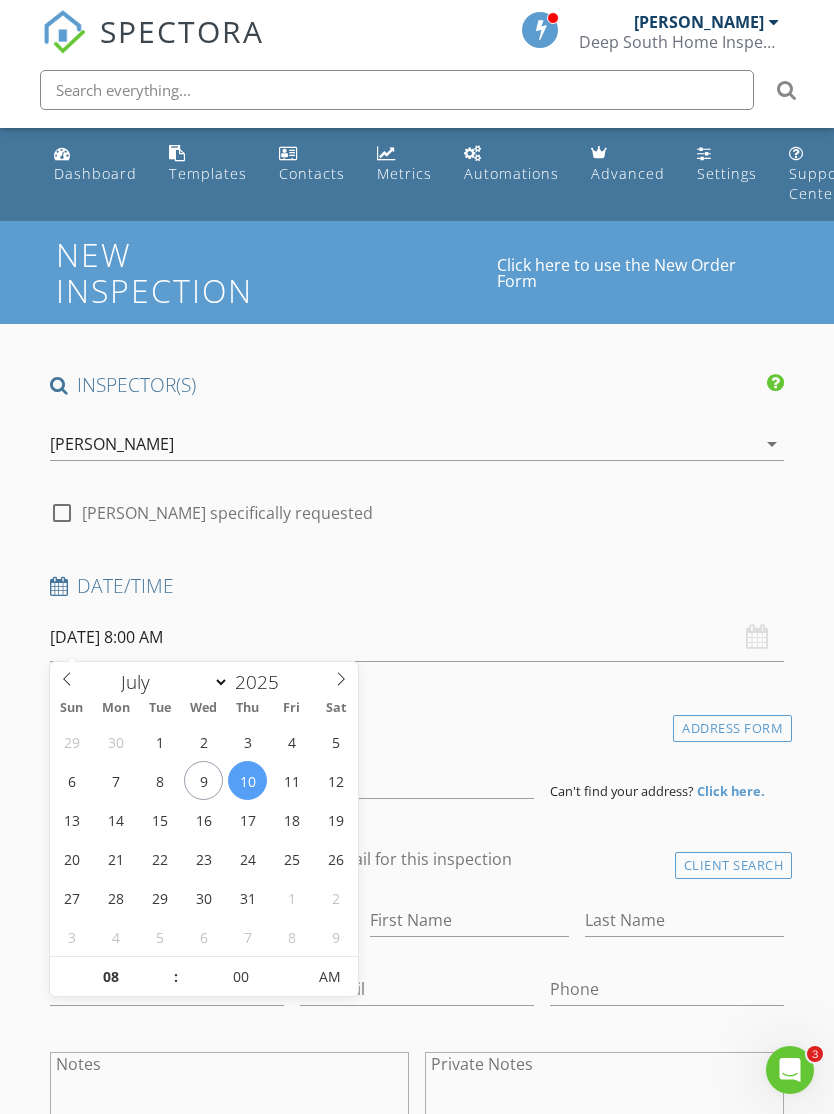 scroll, scrollTop: 0, scrollLeft: 0, axis: both 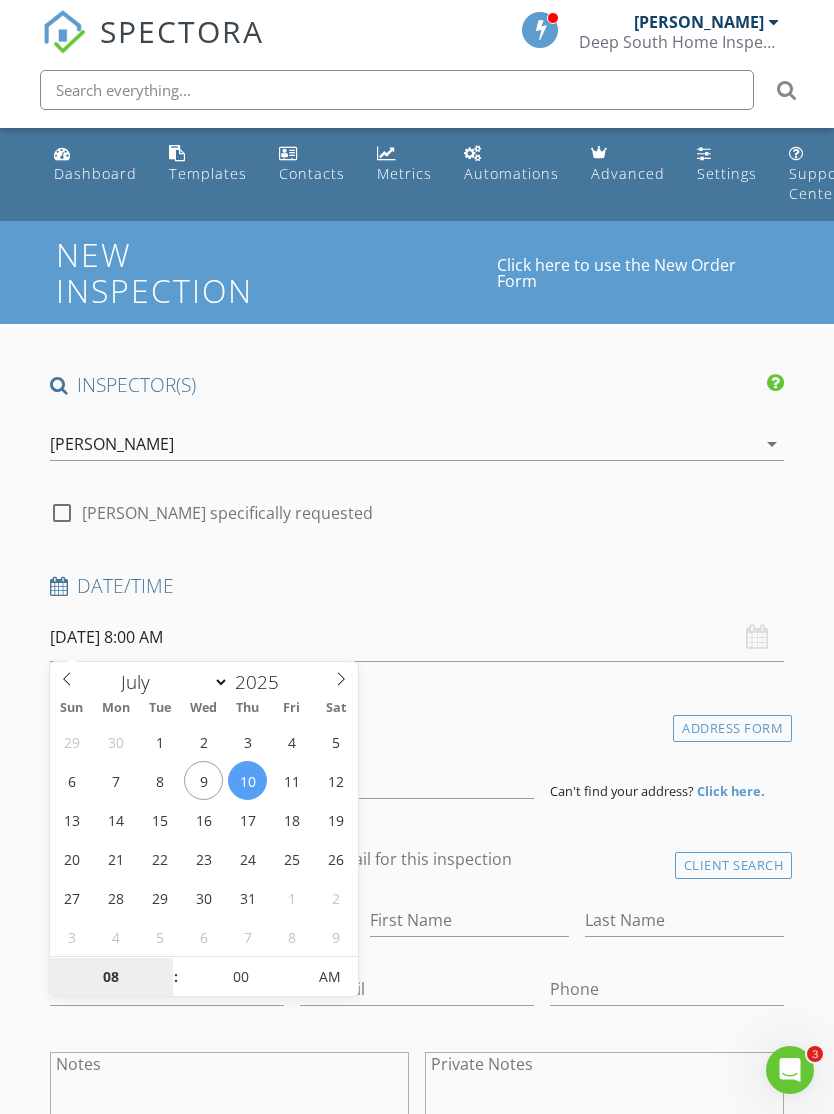 type on "[DATE] 8:00 AM" 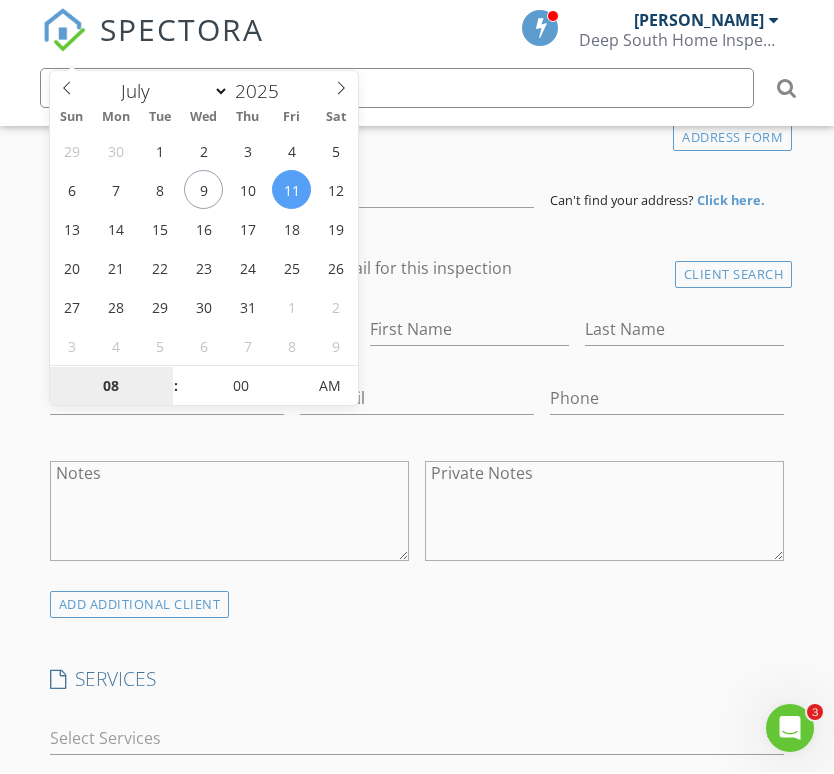 scroll, scrollTop: 591, scrollLeft: 0, axis: vertical 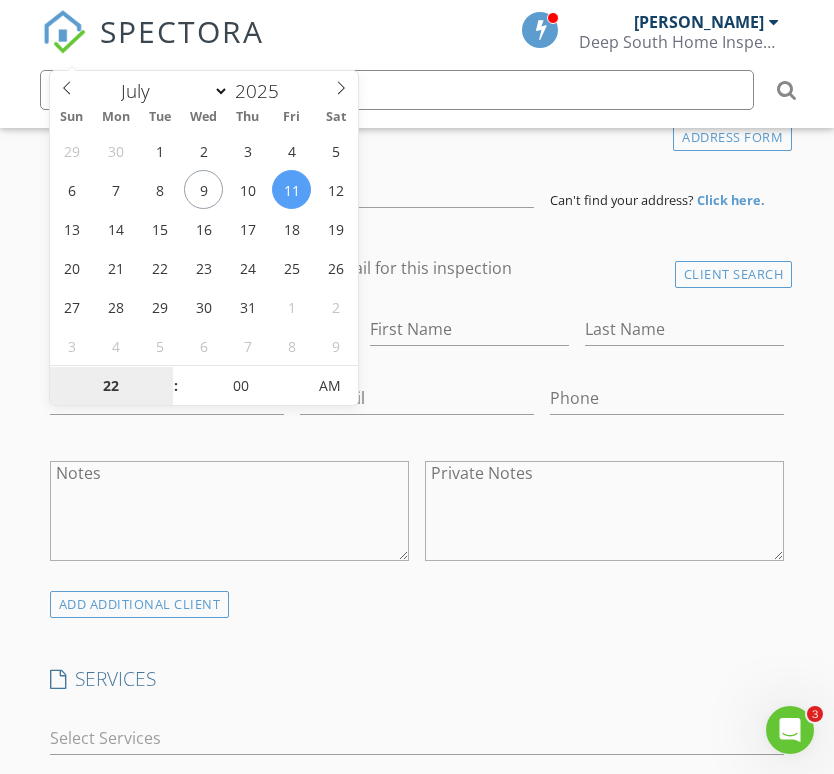type on "2" 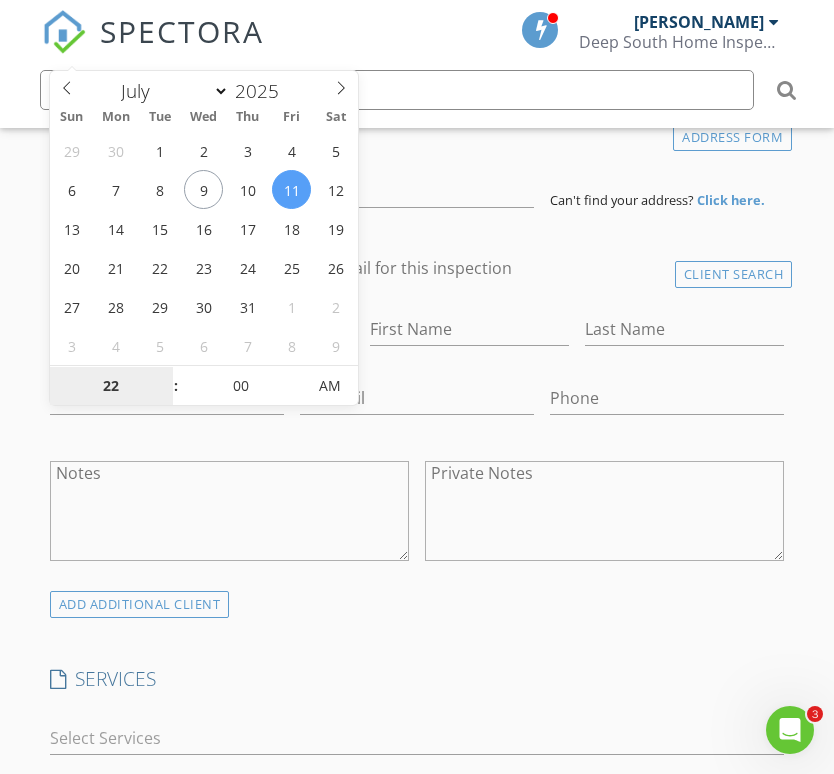 type on "2" 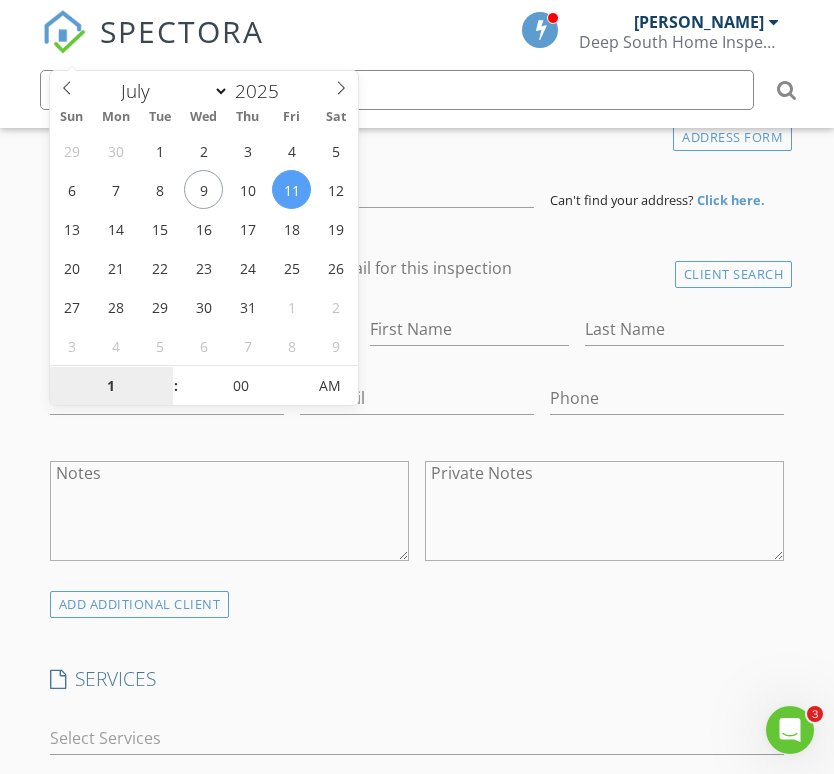 type on "12" 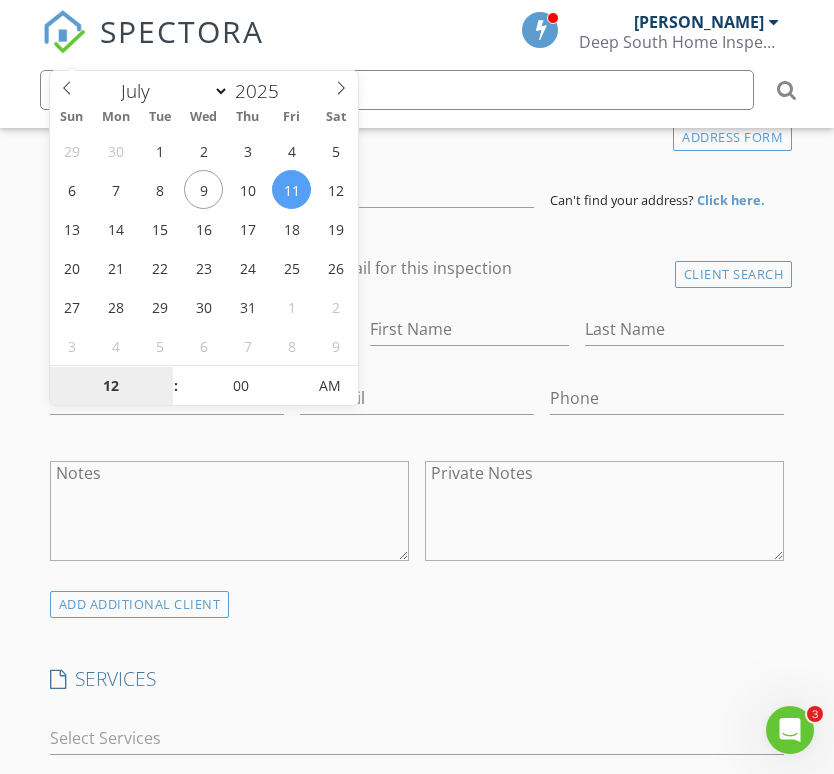 type on "07/11/2025 12:00 PM" 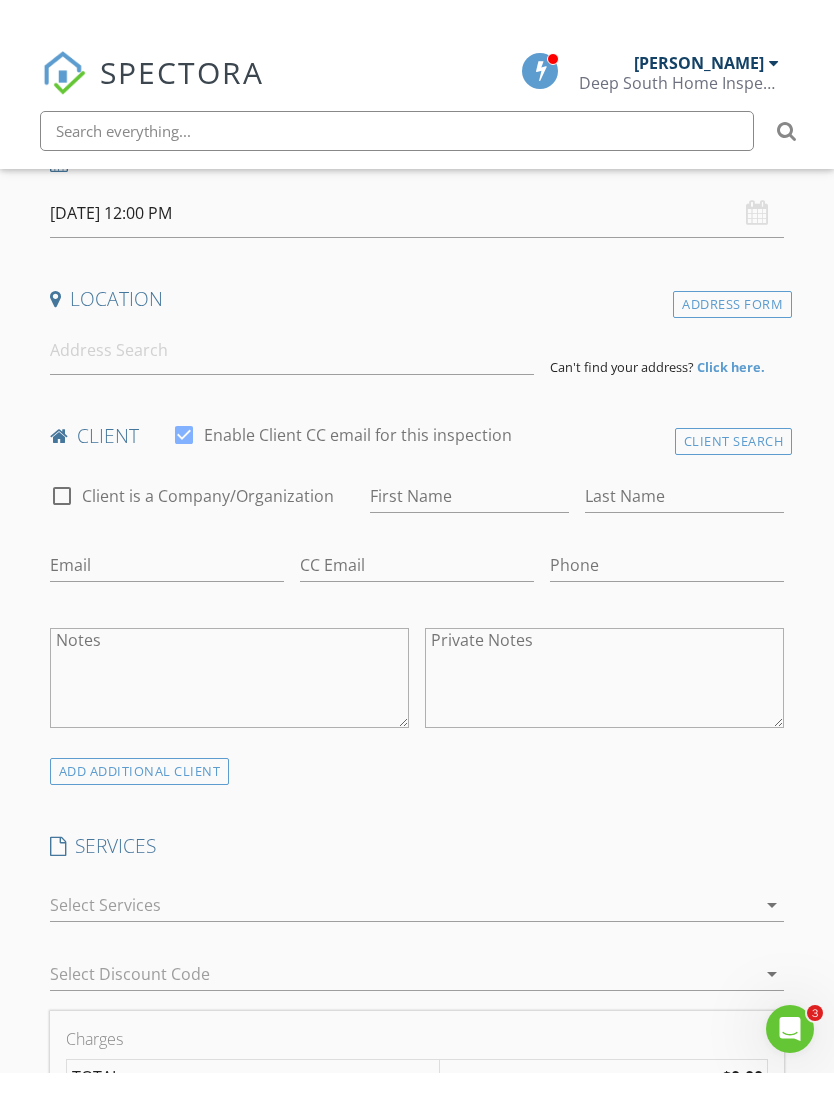 scroll, scrollTop: 456, scrollLeft: 0, axis: vertical 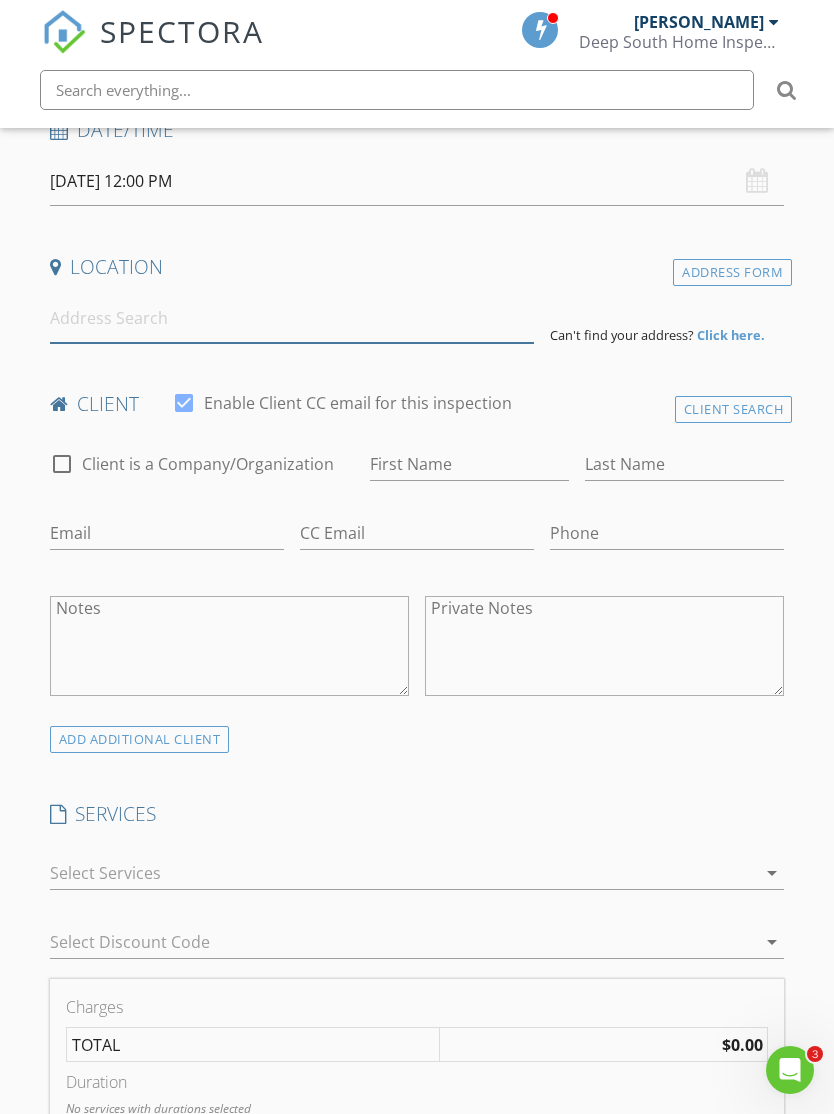 click at bounding box center [292, 318] 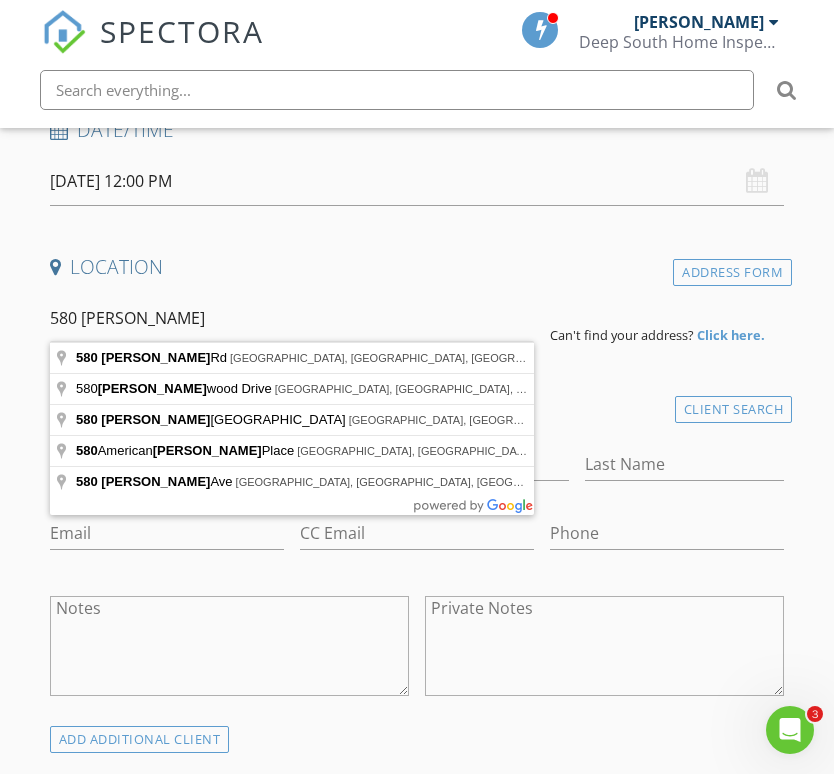 type on "580 Holly Rd, Monticello, FL, USA" 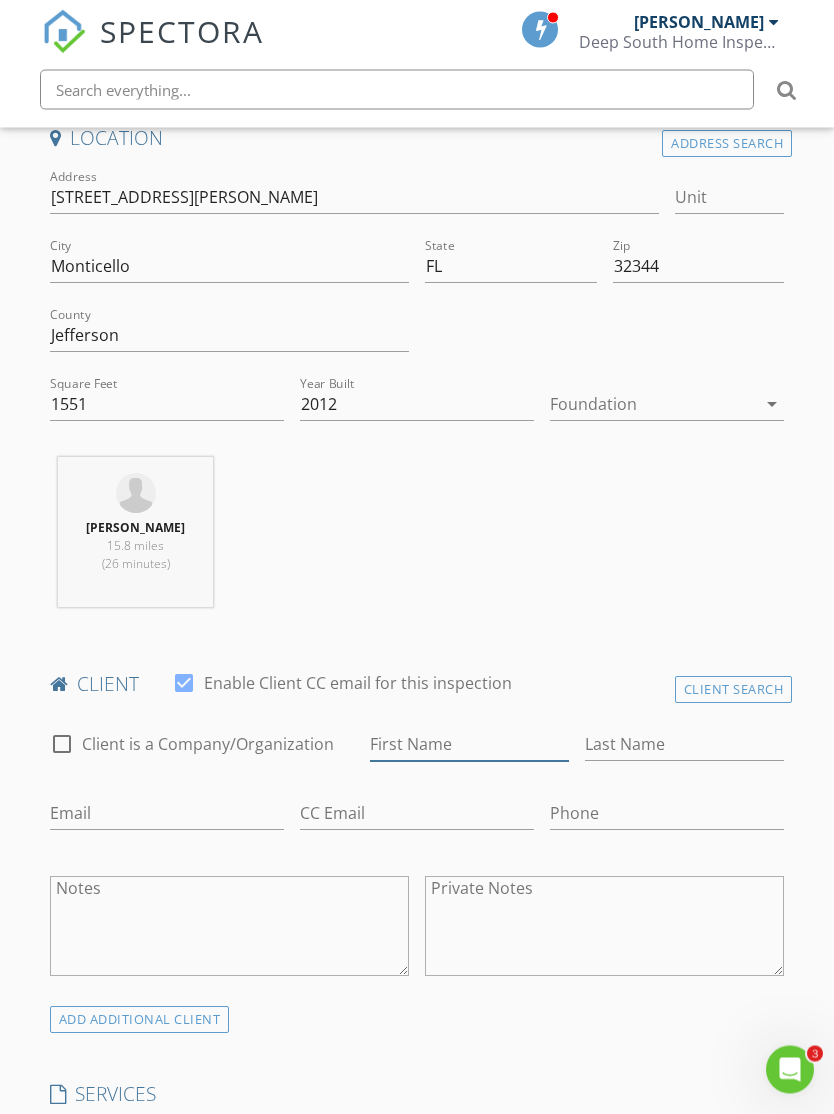 click on "First Name" at bounding box center [469, 745] 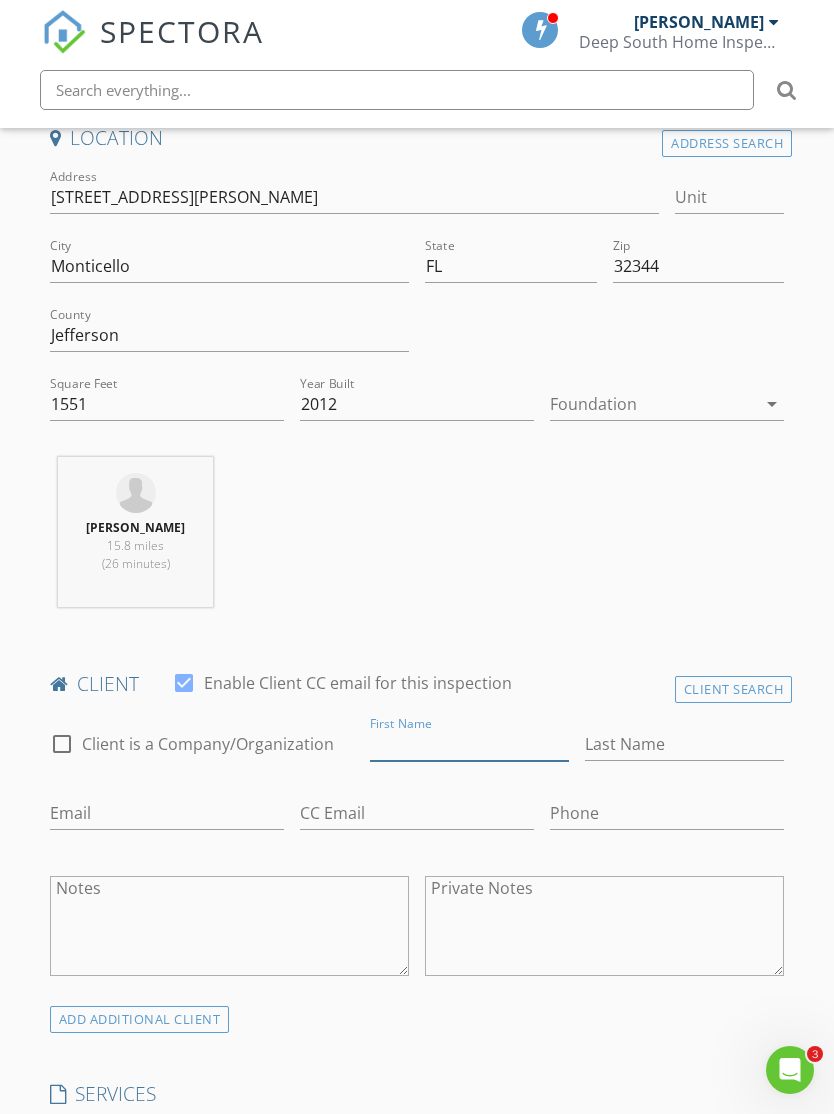 scroll, scrollTop: 939, scrollLeft: 15, axis: both 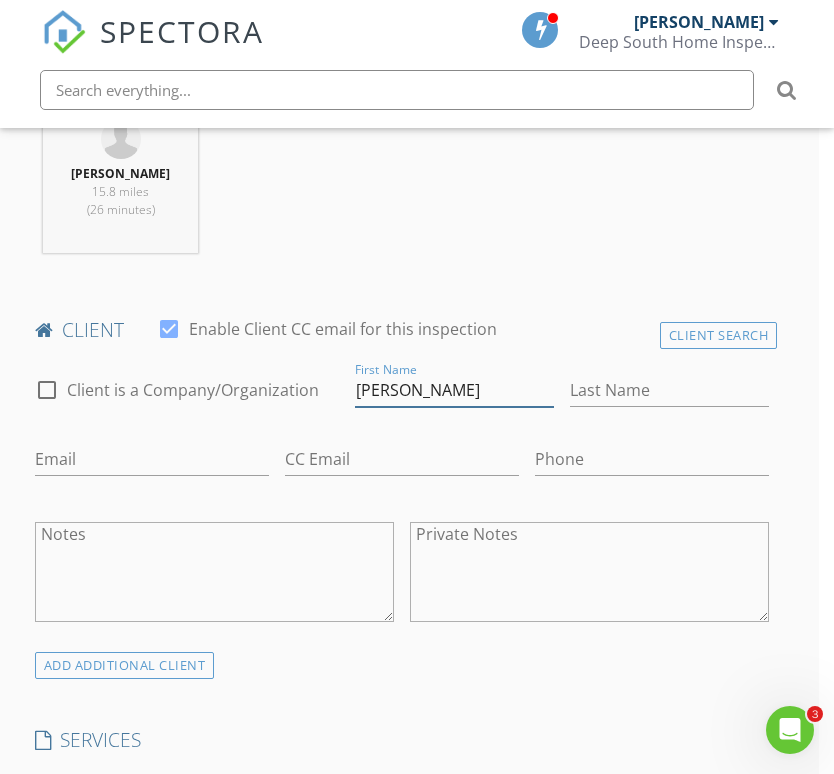type on "Alan" 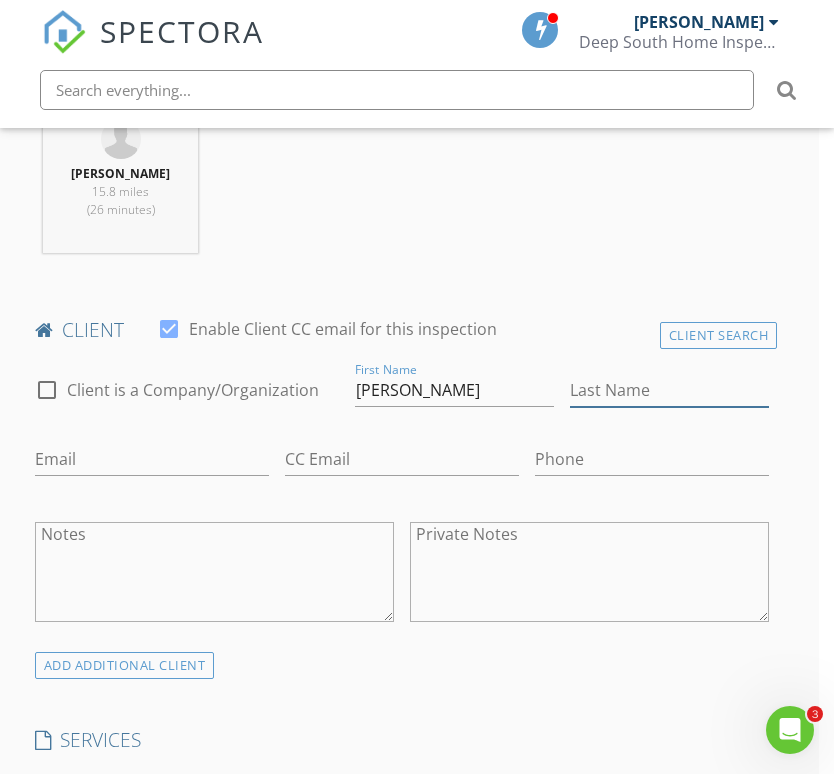 click on "Last Name" at bounding box center [669, 390] 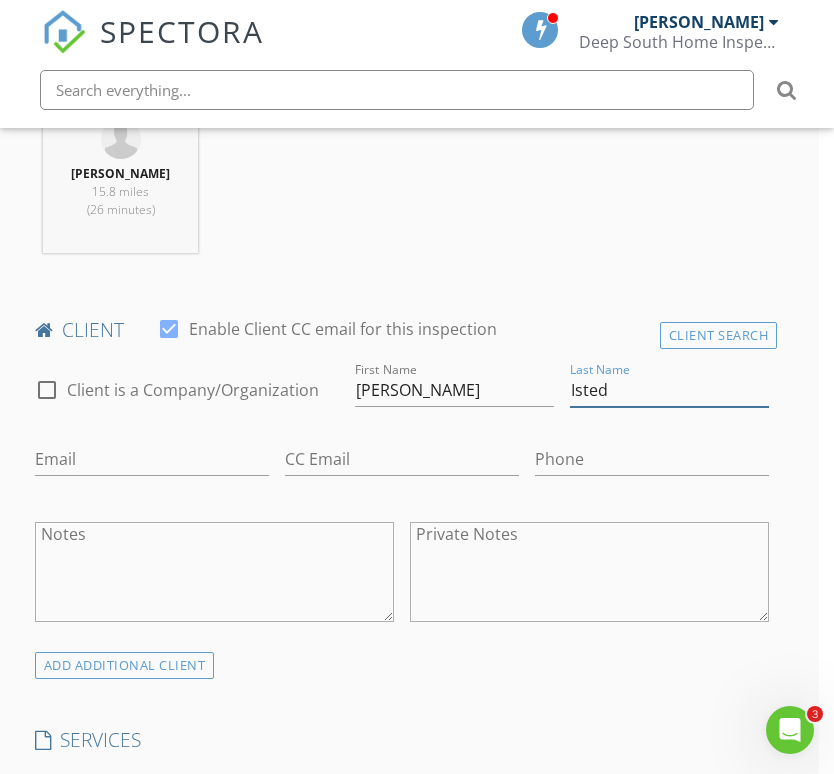 type on "Isted" 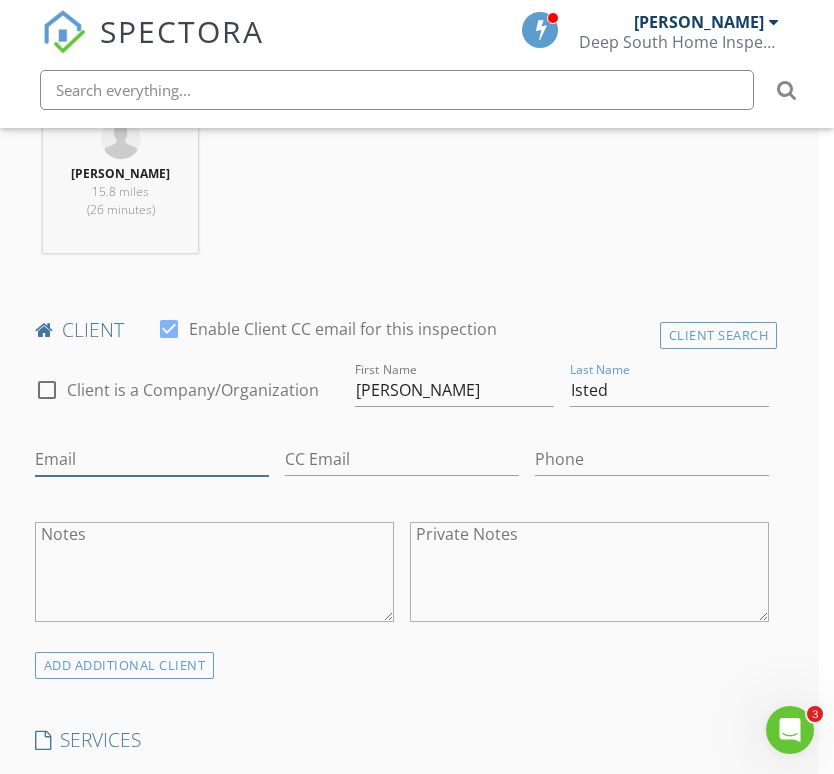 click on "Email" at bounding box center [152, 459] 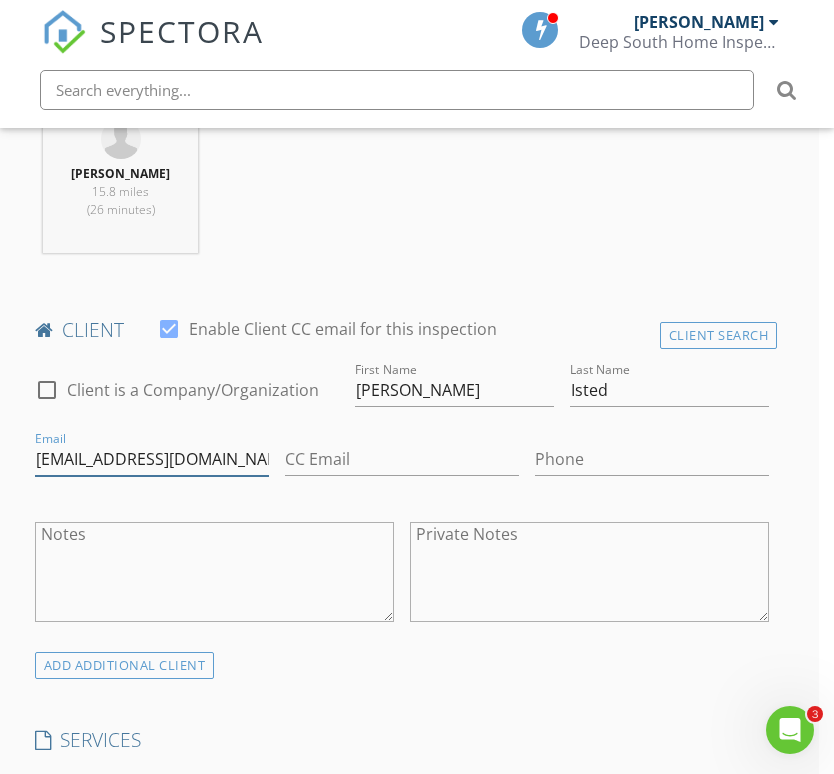 type on "Alanristed@gmail.com" 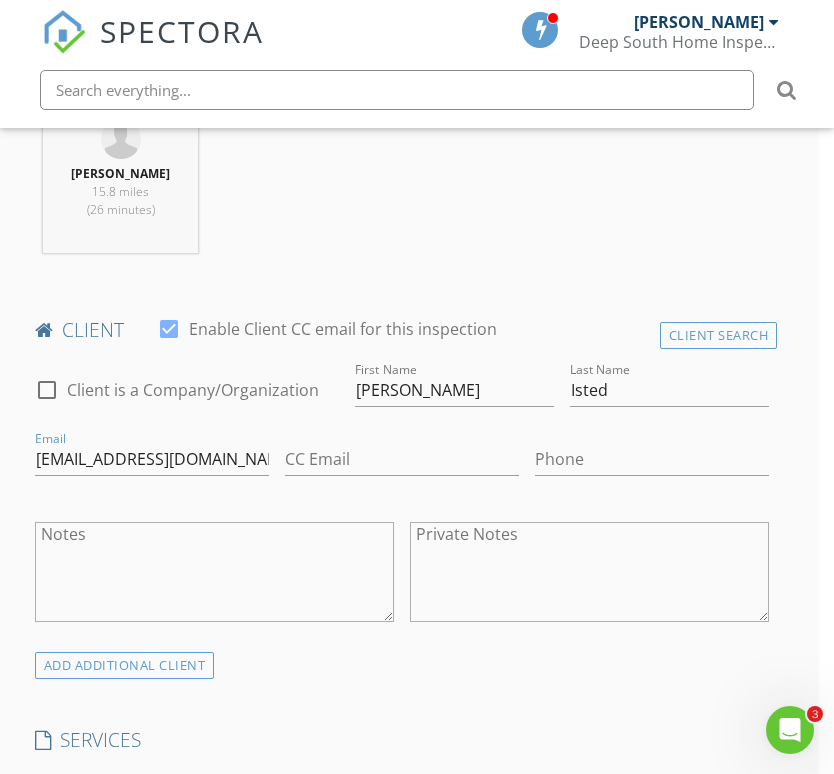 click on "INSPECTOR(S)
check_box   Chandler Evans   PRIMARY   Chandler Evans arrow_drop_down   check_box_outline_blank Chandler Evans specifically requested
Date/Time
07/11/2025 12:00 PM
Location
Address Search       Address 580 Holly Rd   Unit   City Monticello   State FL   Zip 32344   County Jefferson     Square Feet 1551   Year Built 2012   Foundation arrow_drop_down     Chandler Evans     15.8 miles     (26 minutes)
client
check_box Enable Client CC email for this inspection   Client Search     check_box_outline_blank Client is a Company/Organization     First Name Alan   Last Name Isted   Email Alanristed@gmail.com   CC Email   Phone           Notes   Private Notes
ADD ADDITIONAL client
SERVICES
check_box_outline_blank   4 Point and Wind Mitigation    check_box_outline_blank" at bounding box center (402, 978) 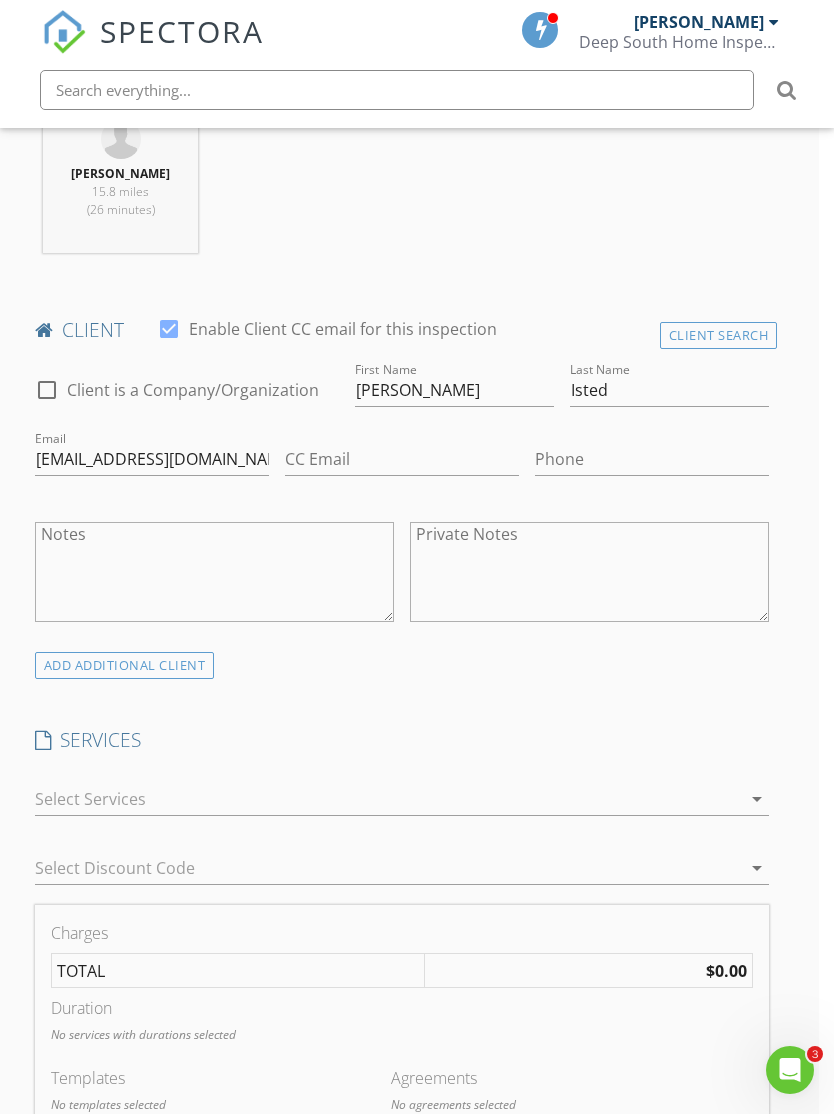 click at bounding box center (388, 799) 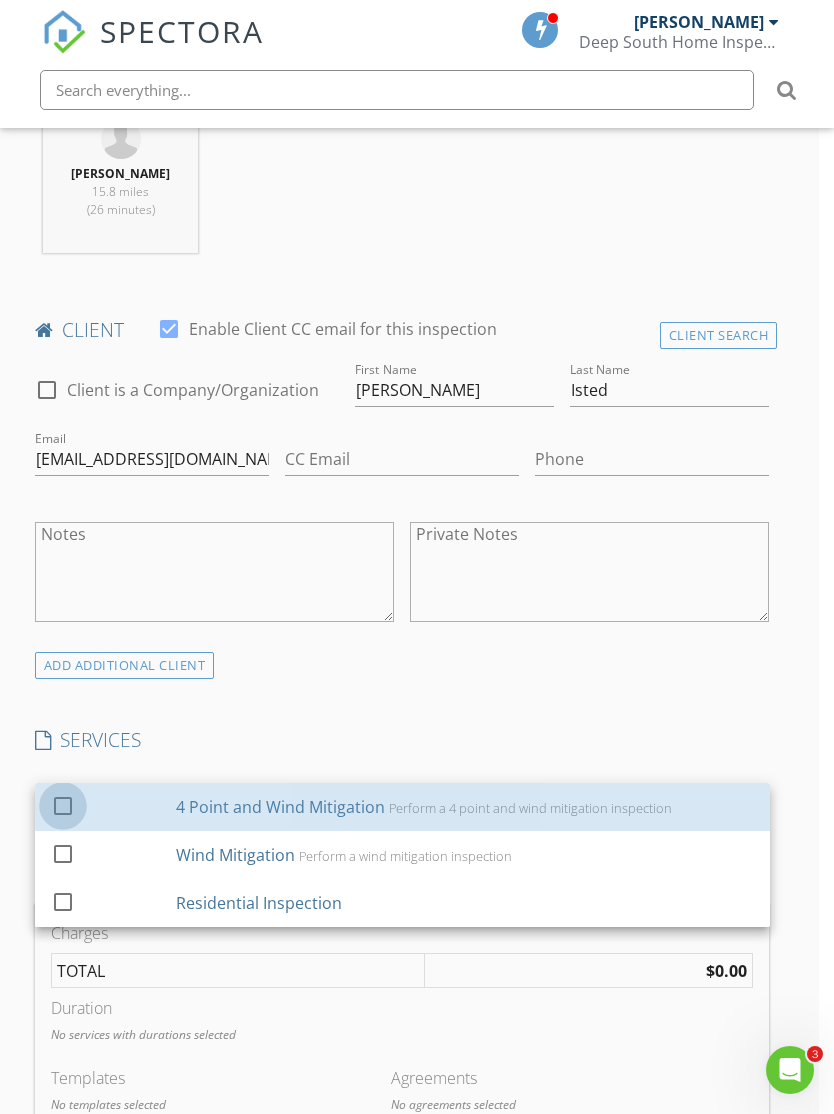 click at bounding box center [63, 805] 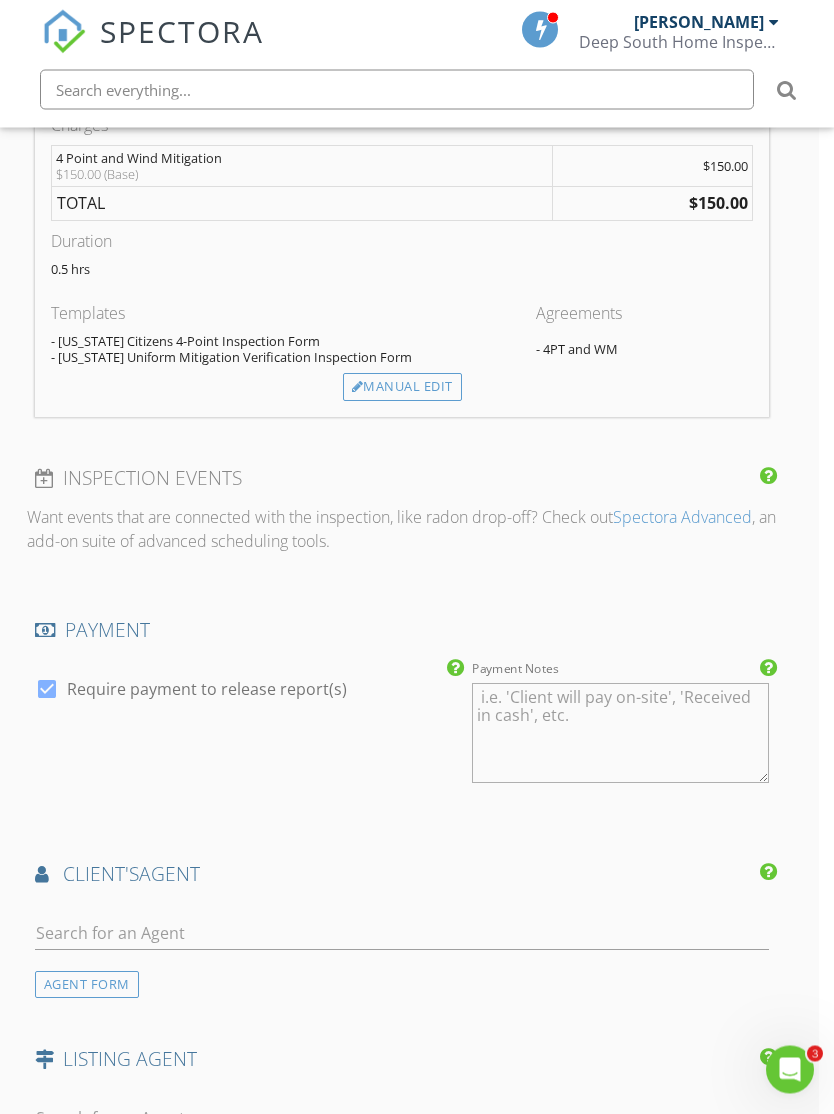 scroll, scrollTop: 1770, scrollLeft: 15, axis: both 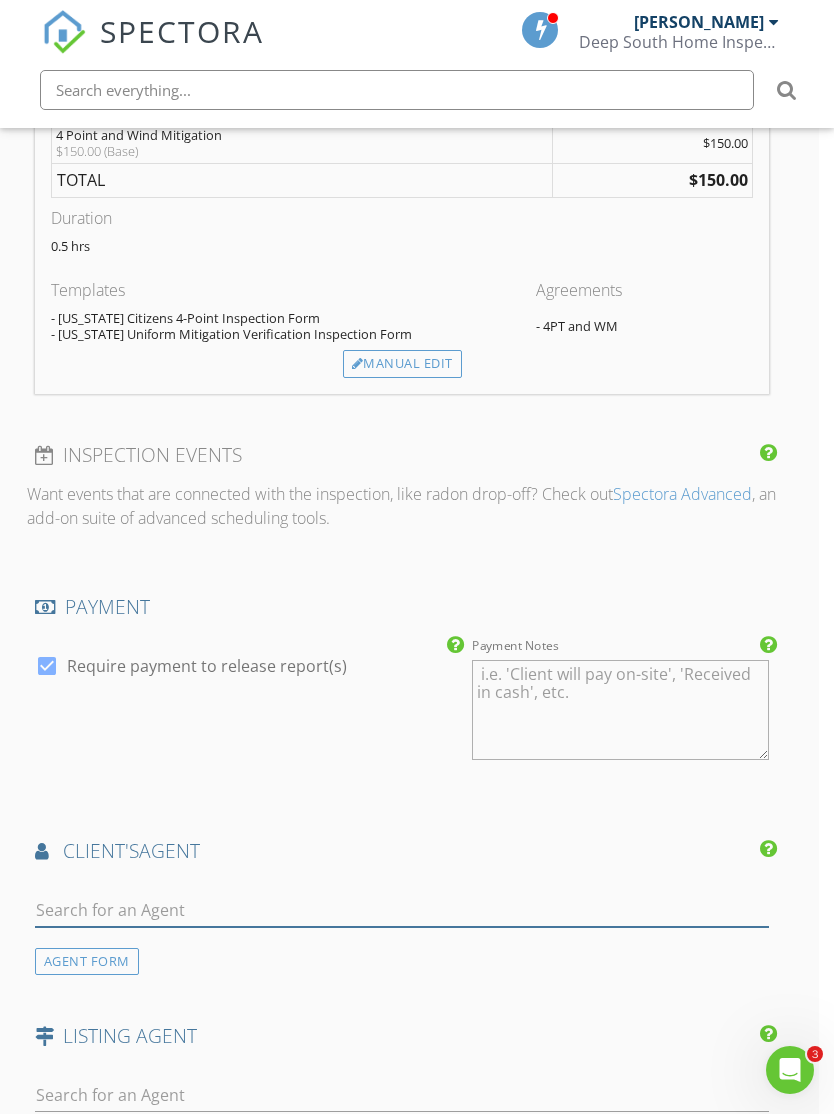 click at bounding box center (402, 910) 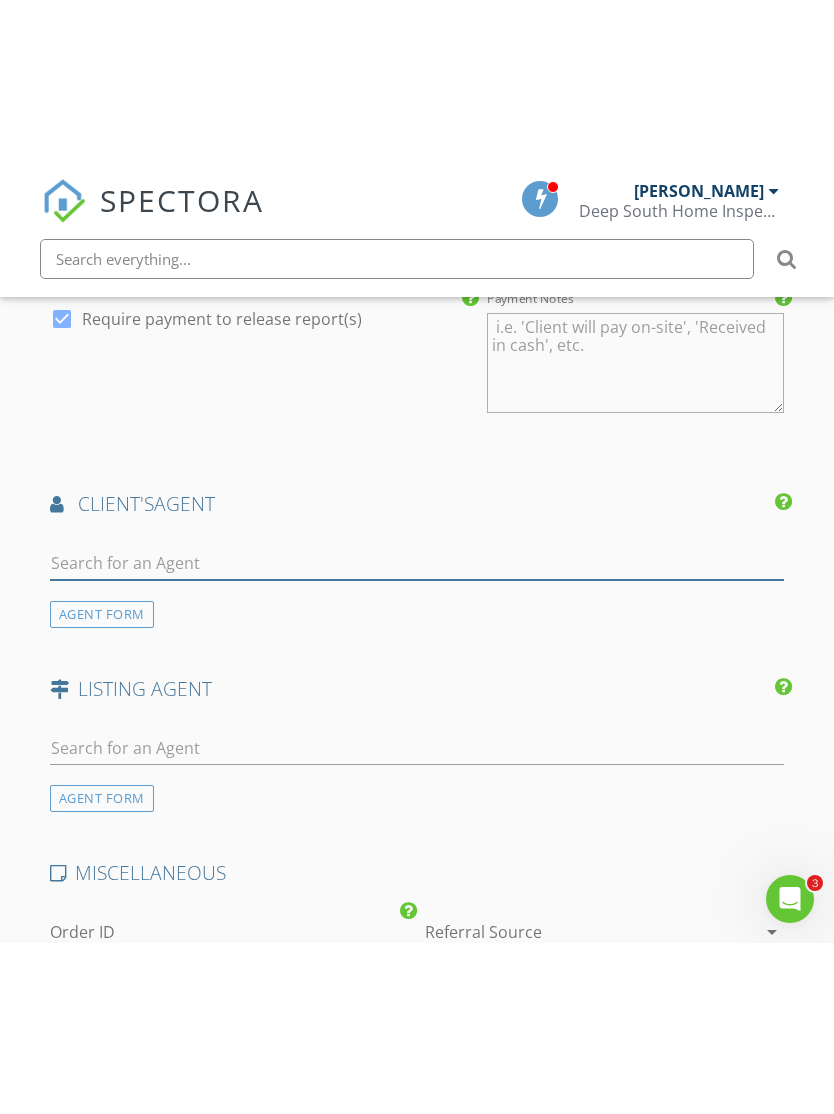 scroll, scrollTop: 2287, scrollLeft: 0, axis: vertical 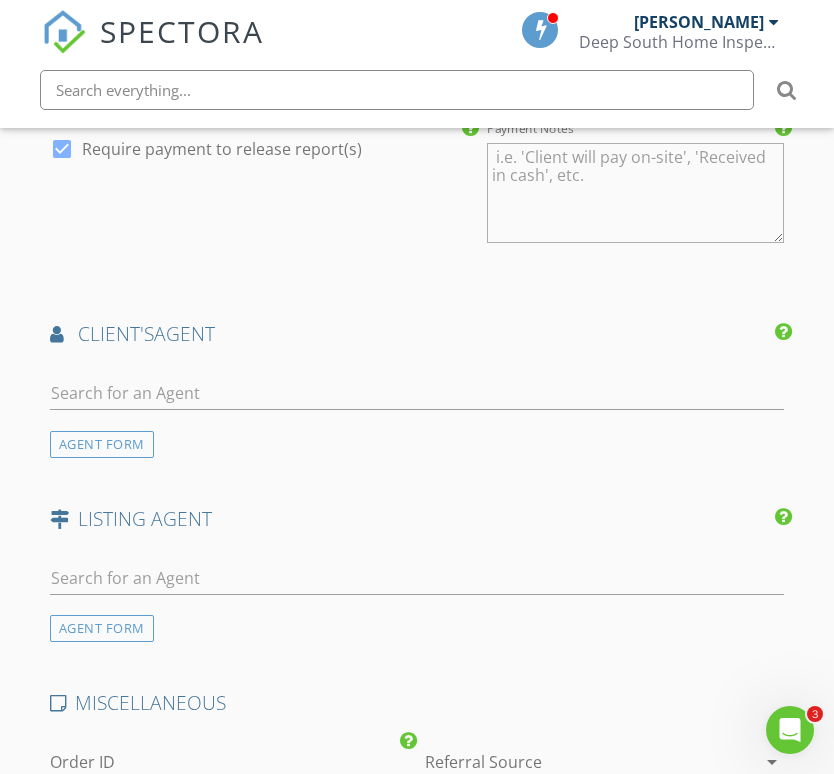 click on "AGENT FORM" at bounding box center [102, 444] 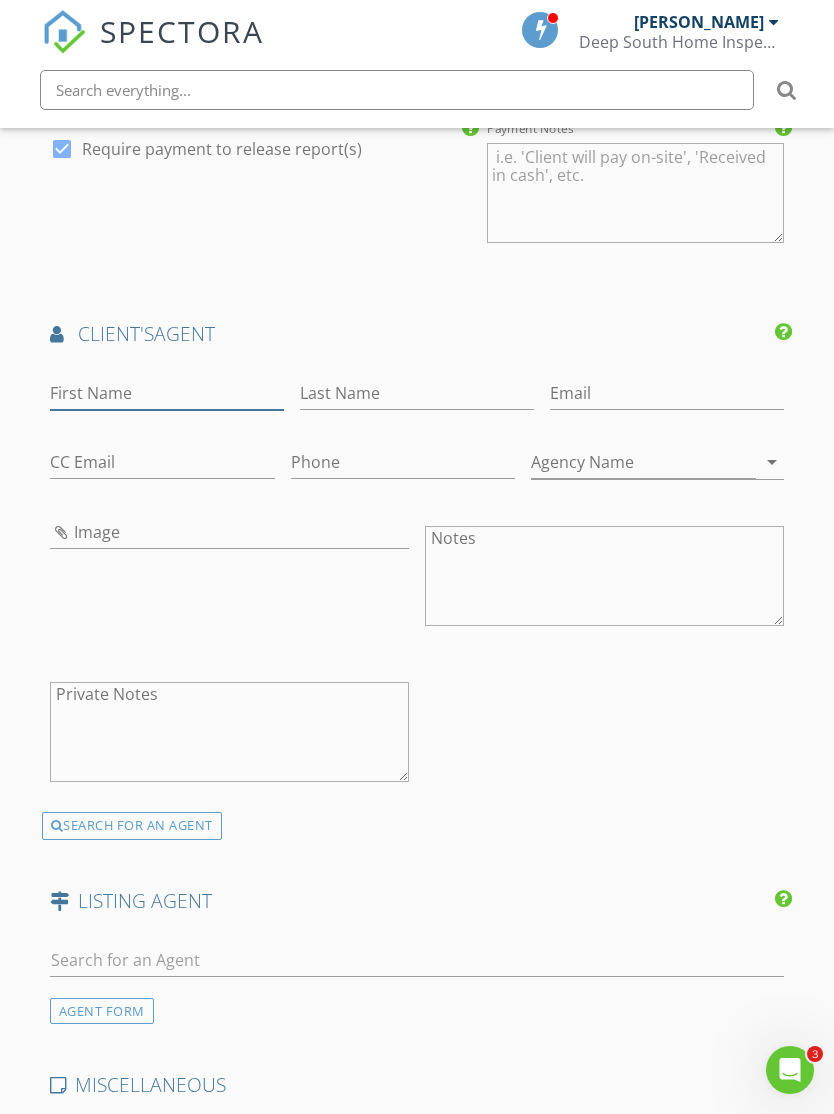 click on "First Name" at bounding box center (167, 393) 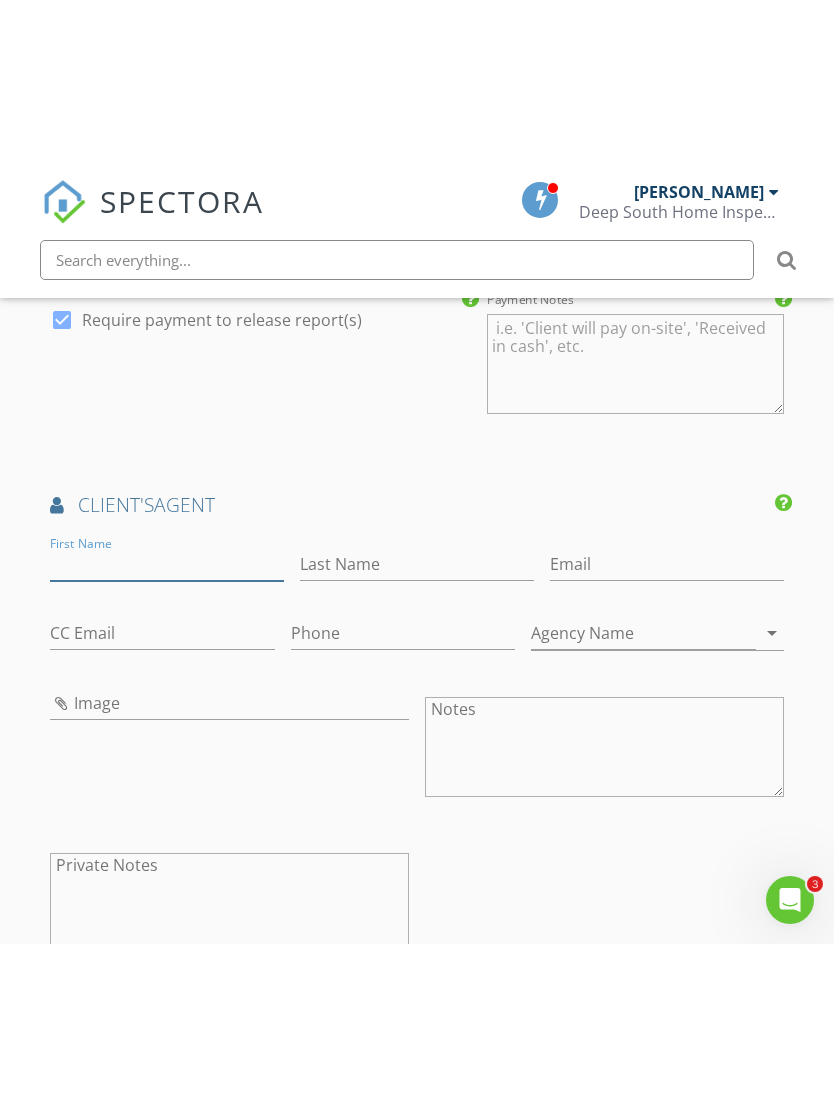 scroll, scrollTop: 2287, scrollLeft: 0, axis: vertical 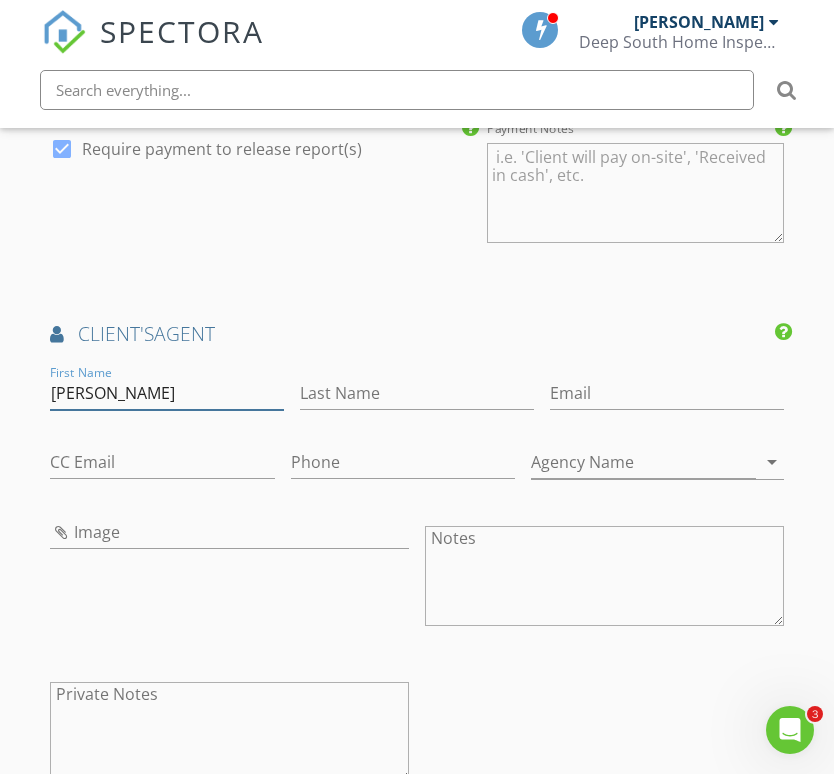 type on "Kelly" 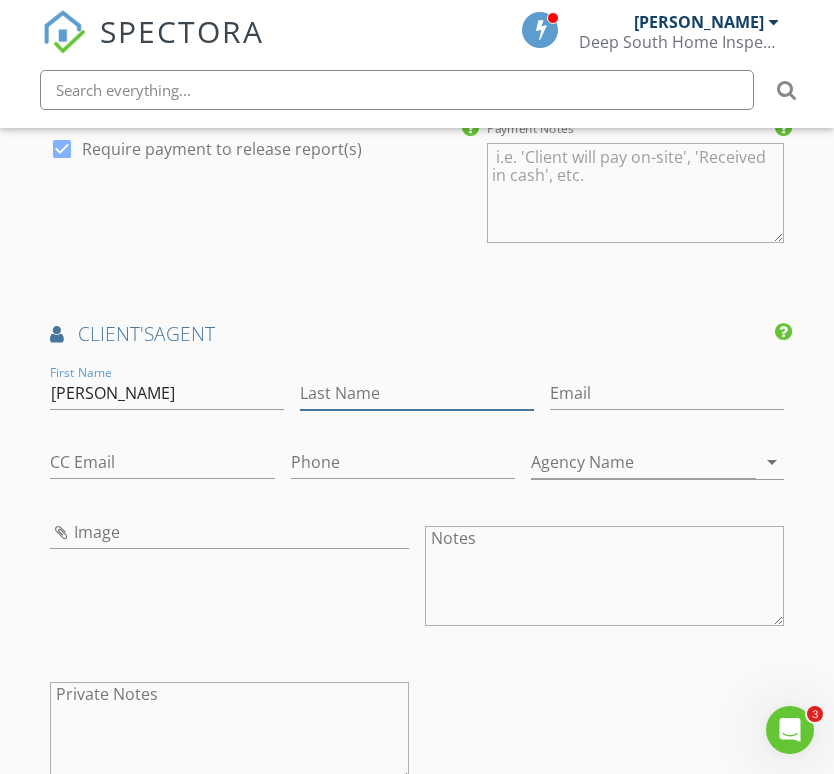 click on "Last Name" at bounding box center (417, 393) 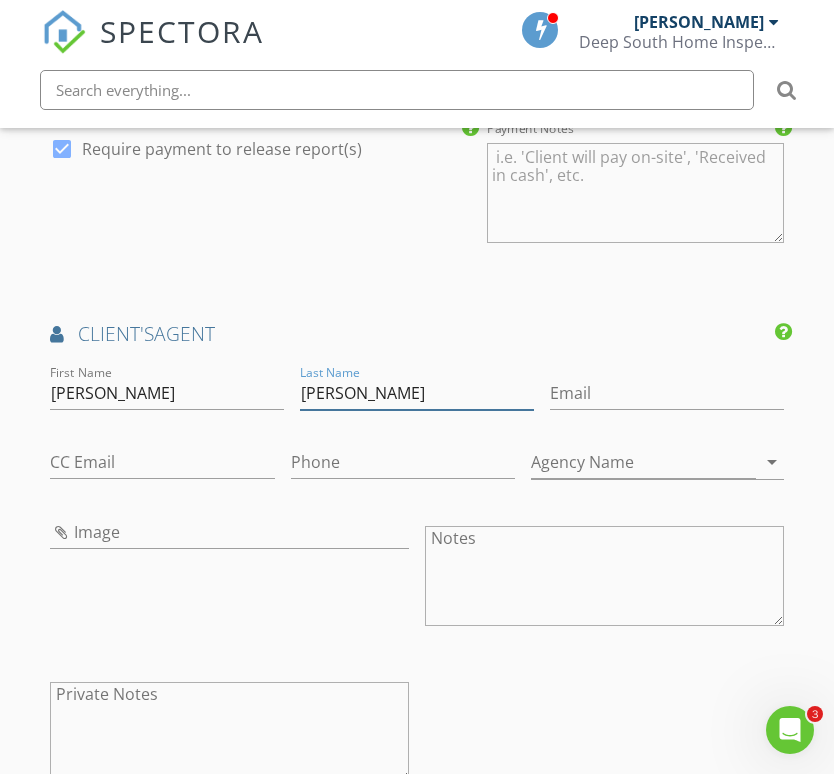 type on "Vinson" 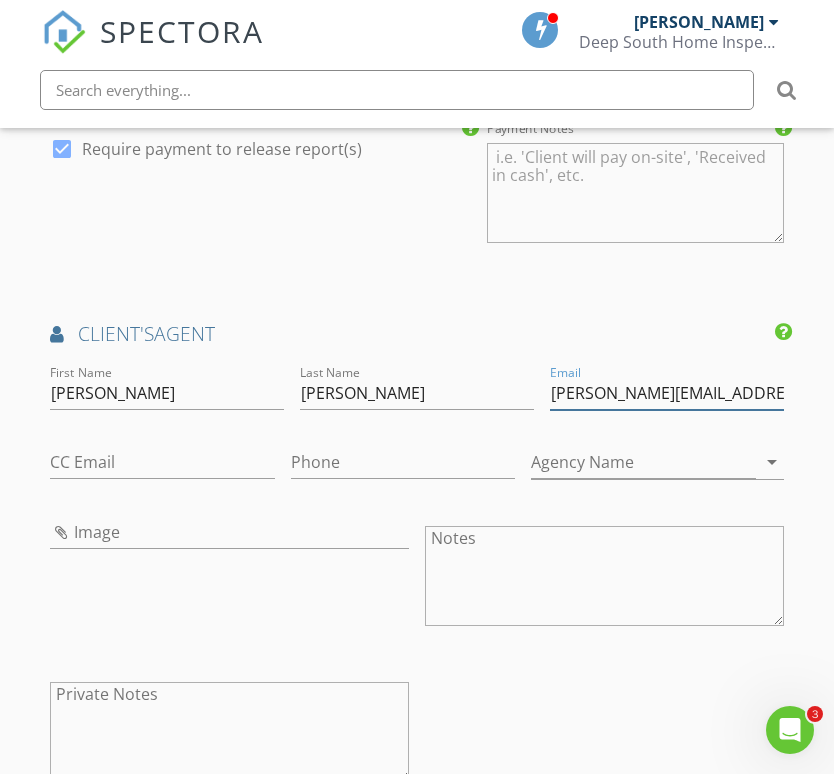 type on "kelly@kellyvinson.com" 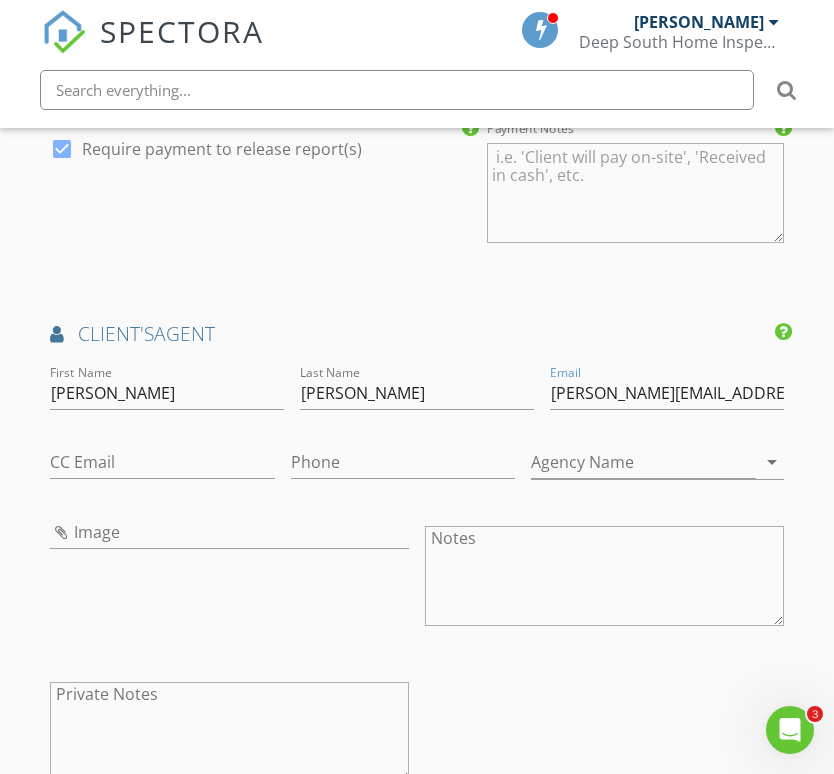 click on "First Name Kelly   Last Name Vinson   Email kelly@kellyvinson.com   CC Email   Phone   Agency Name arrow_drop_down       Image       Notes   Private Notes" at bounding box center (417, 586) 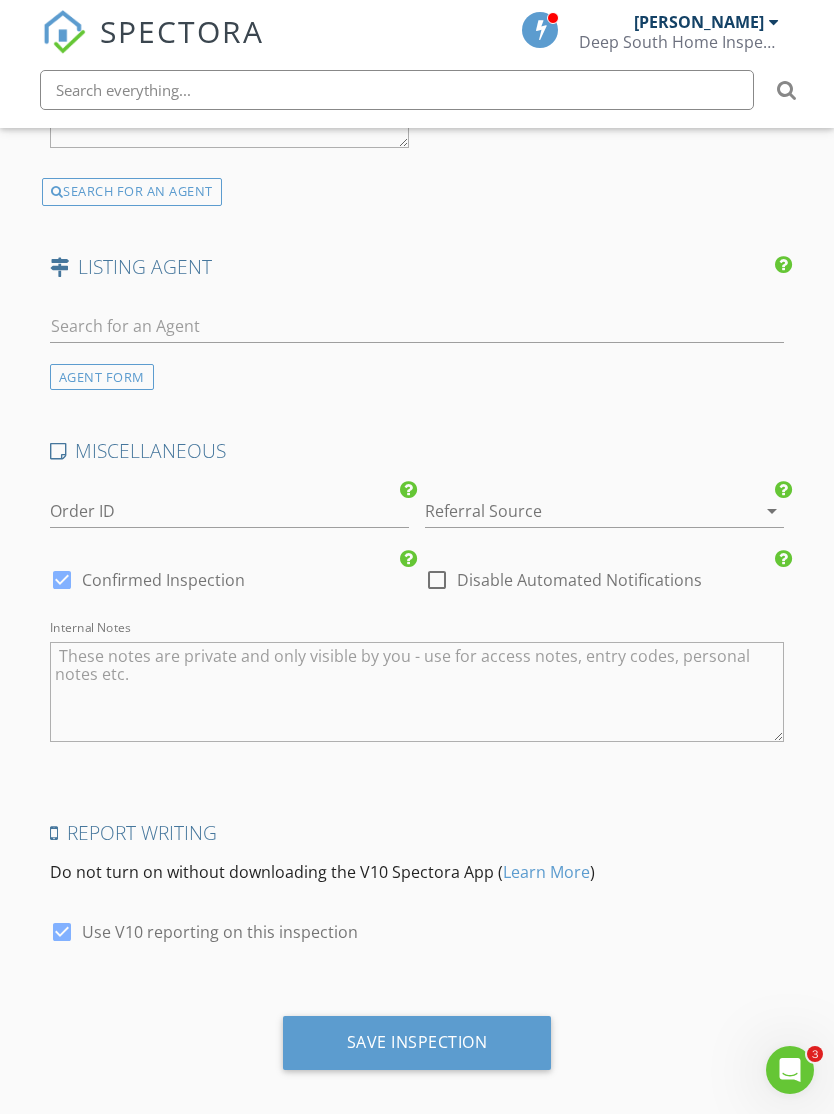 scroll, scrollTop: 2930, scrollLeft: 0, axis: vertical 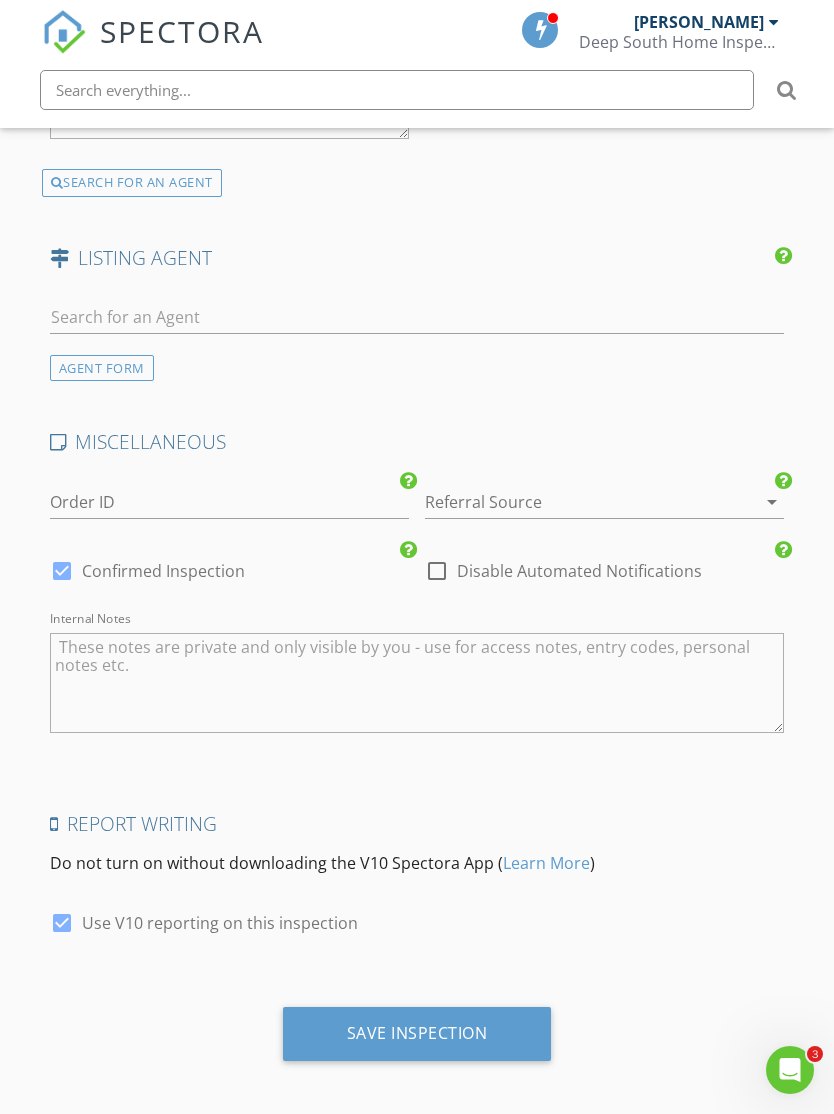 click on "Save Inspection" at bounding box center (417, 1034) 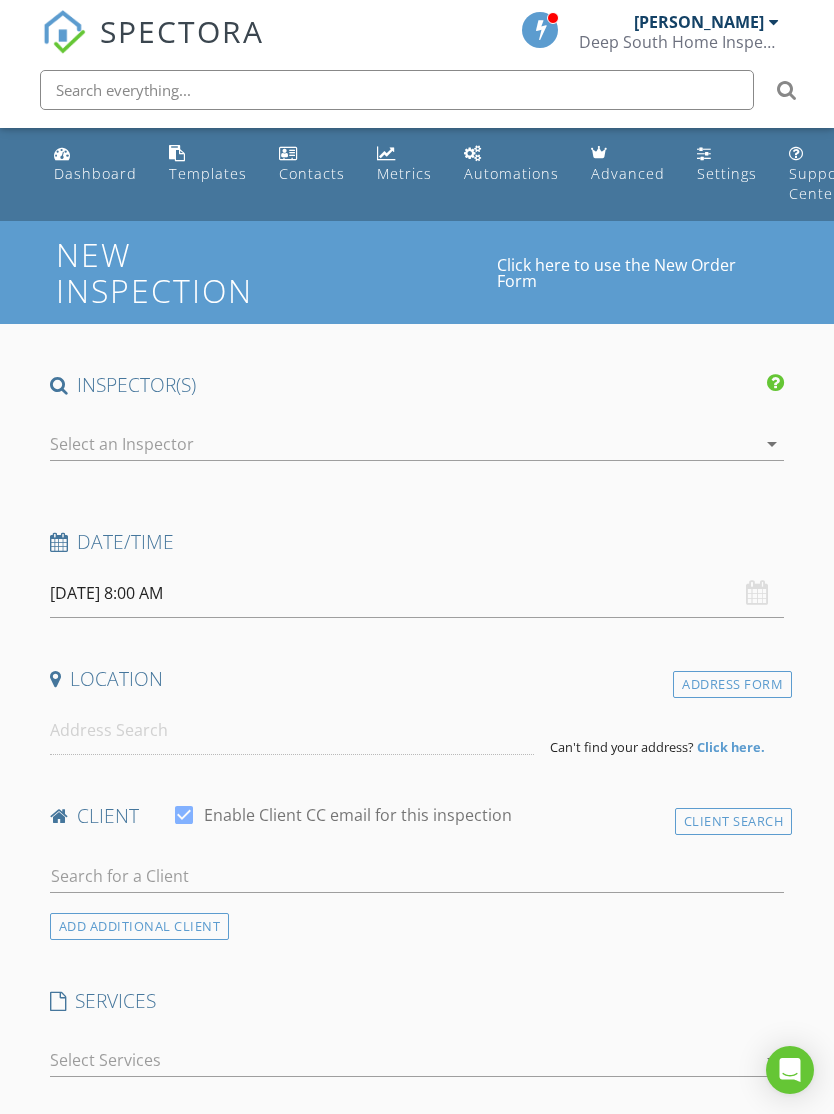 select on "6" 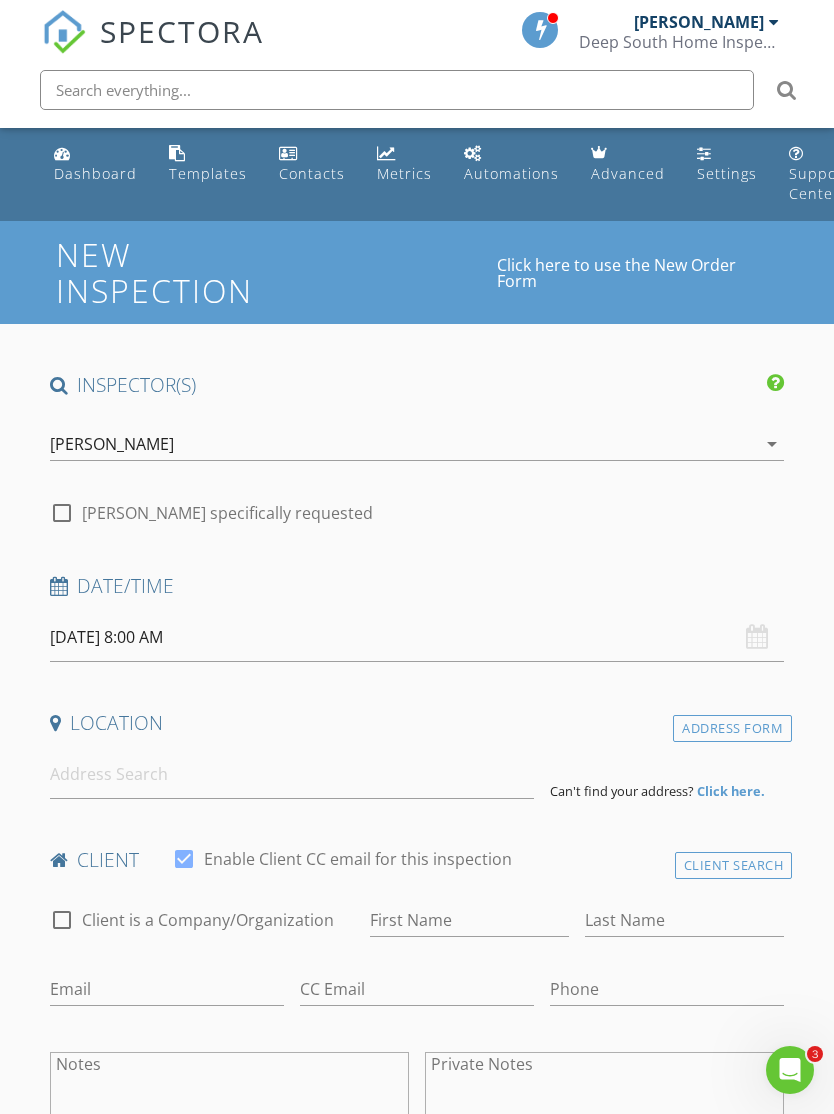 scroll, scrollTop: 0, scrollLeft: 0, axis: both 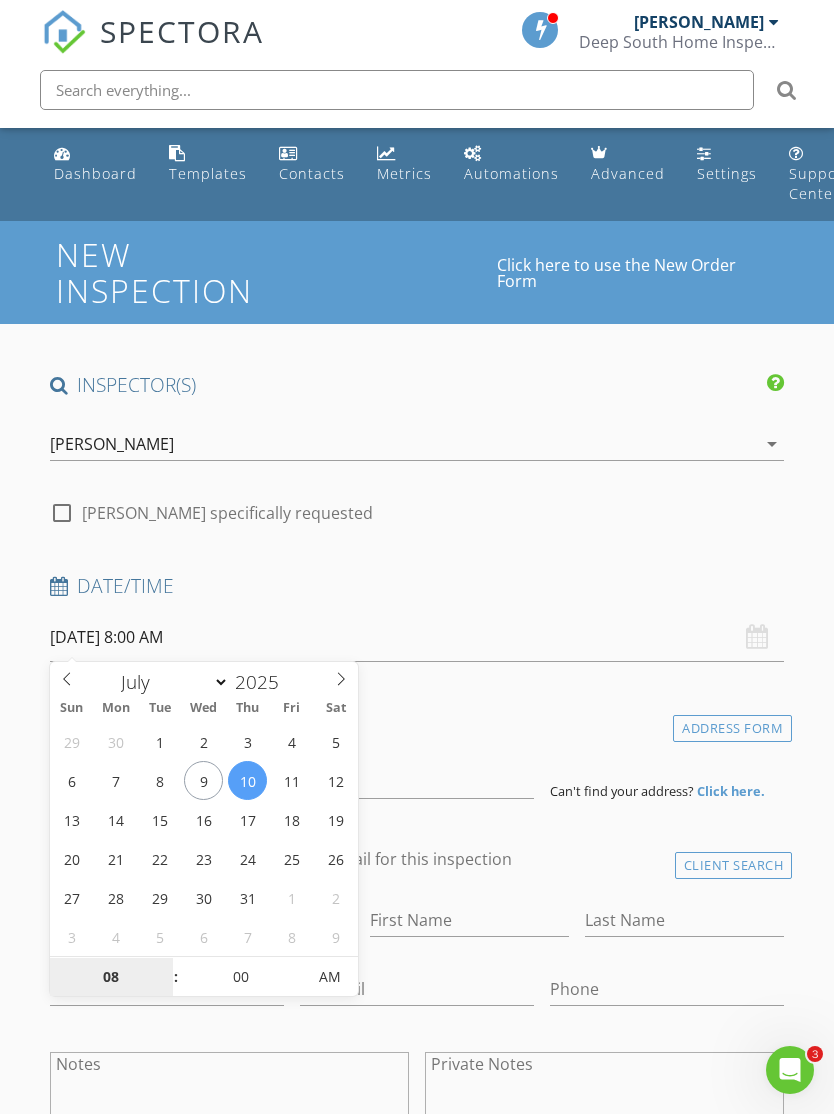type on "07/11/2025 8:00 AM" 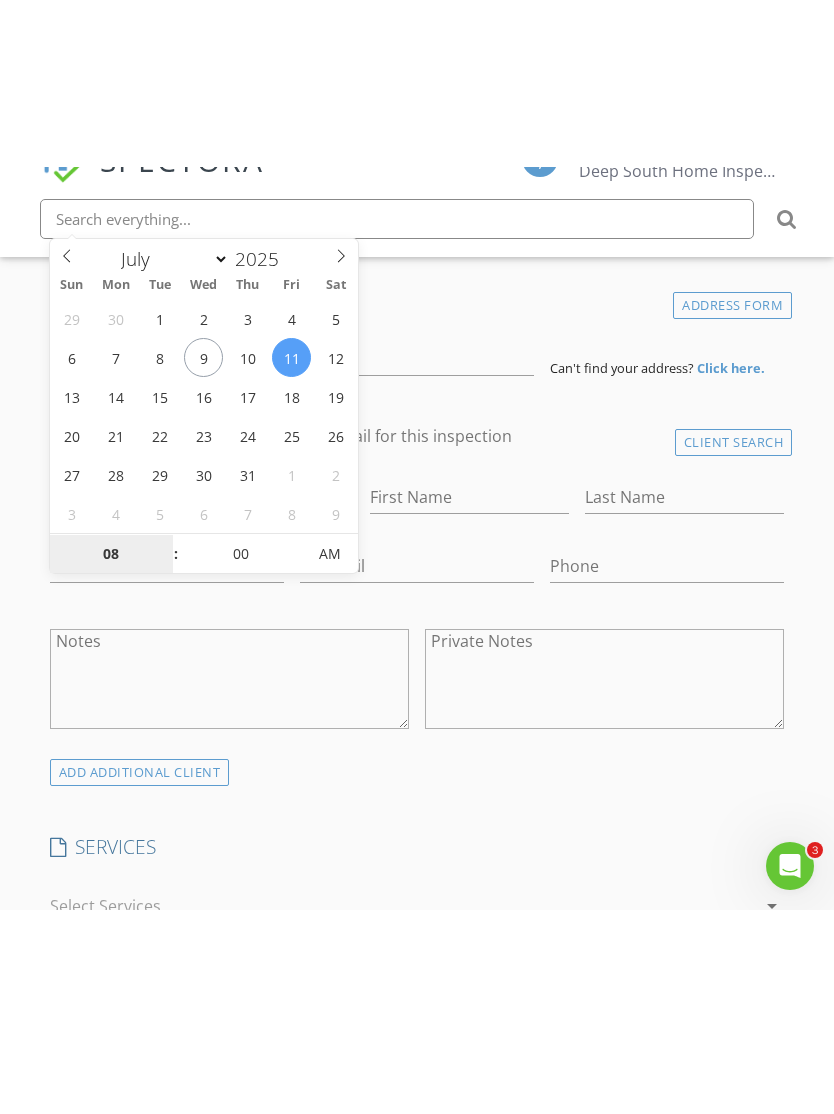 scroll, scrollTop: 591, scrollLeft: 0, axis: vertical 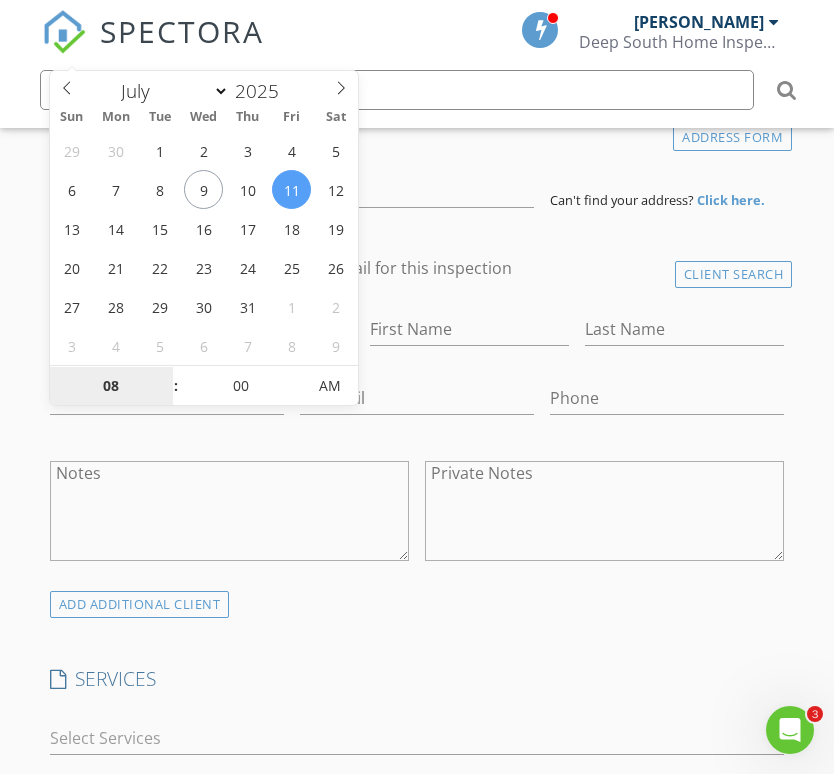 type on "9" 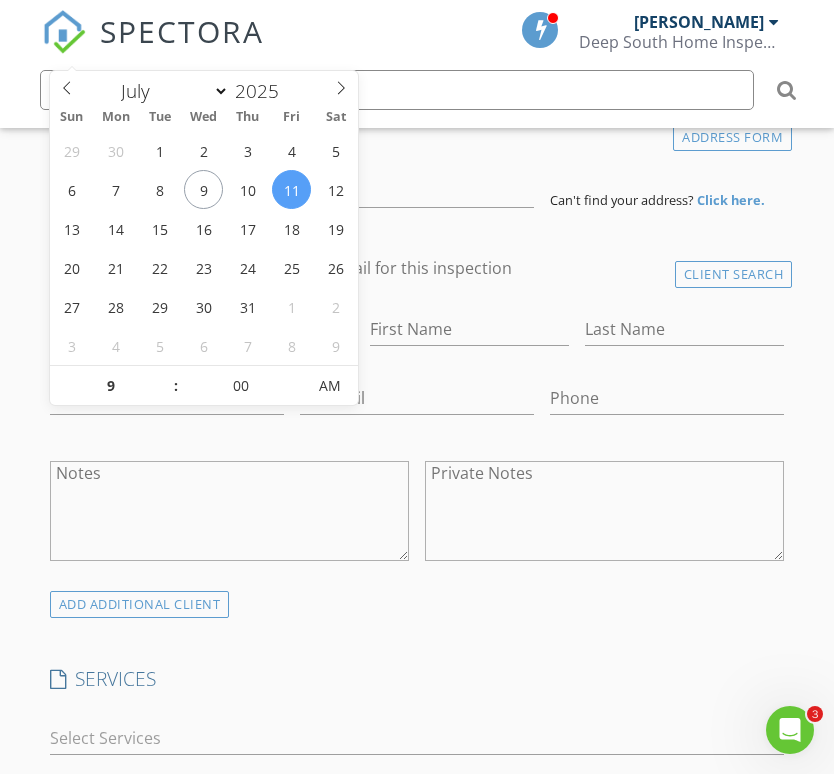 type on "07/11/2025 9:00 AM" 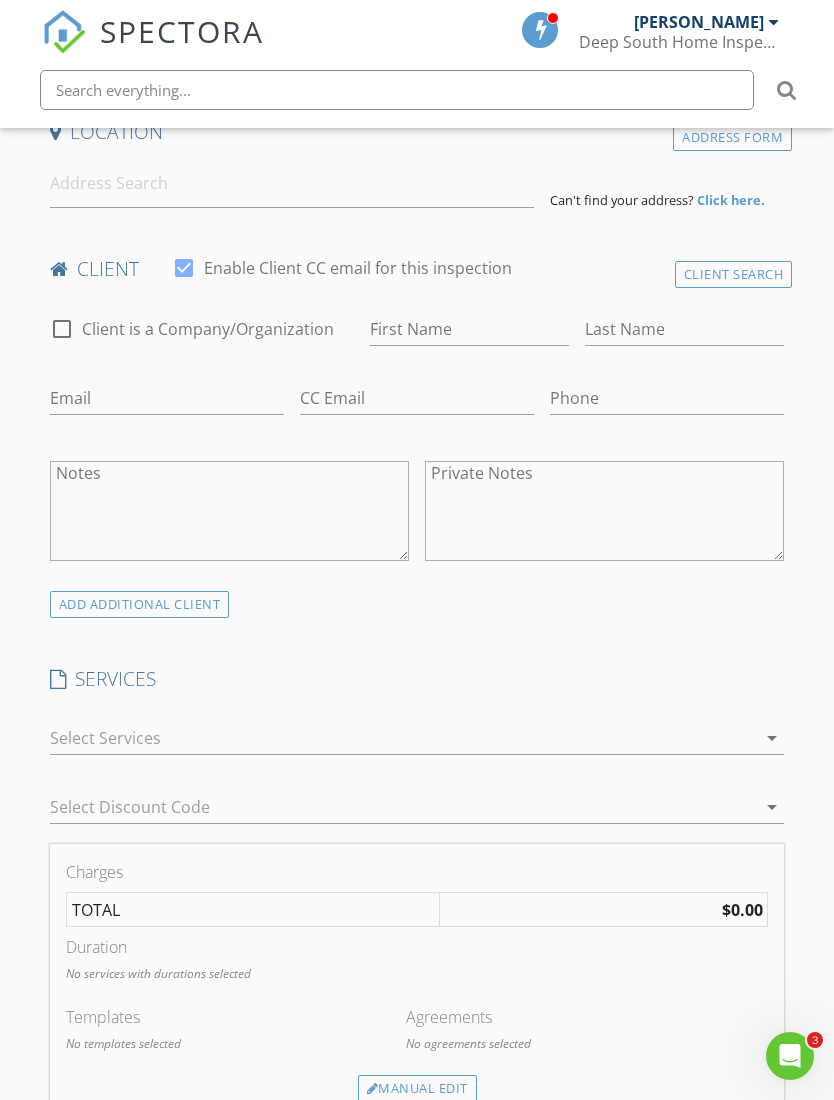 click on "INSPECTOR(S)
check_box   Chandler Evans   PRIMARY   Chandler Evans arrow_drop_down   check_box_outline_blank Chandler Evans specifically requested
Date/Time
07/11/2025 9:00 AM
Location
Address Form       Can't find your address?   Click here.
client
check_box Enable Client CC email for this inspection   Client Search     check_box_outline_blank Client is a Company/Organization     First Name   Last Name   Email   CC Email   Phone           Notes   Private Notes
ADD ADDITIONAL client
SERVICES
check_box_outline_blank   4 Point and Wind Mitigation    Perform a 4 point and wind mitigation inspection  check_box_outline_blank   Wind Mitigation    Perform a wind mitigation inspection  check_box_outline_blank   Residential Inspection   arrow_drop_down     Select Discount Code    Charges" at bounding box center [417, 1121] 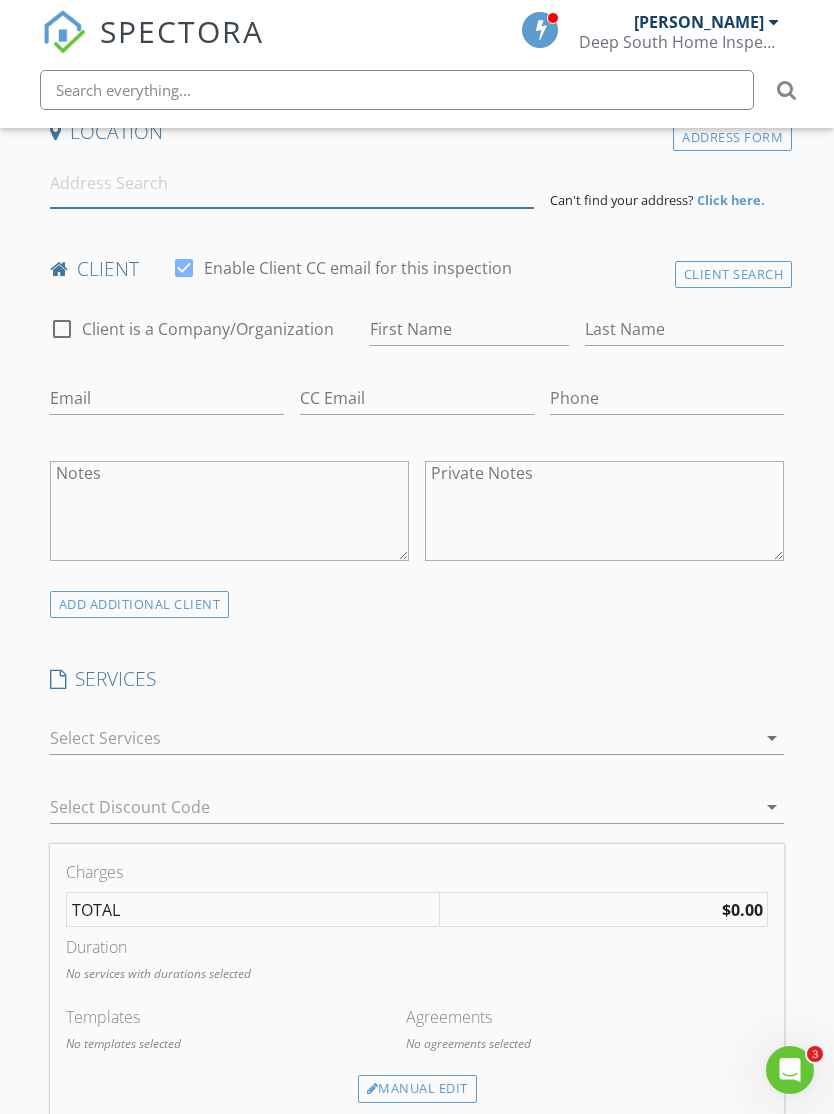 click at bounding box center [292, 183] 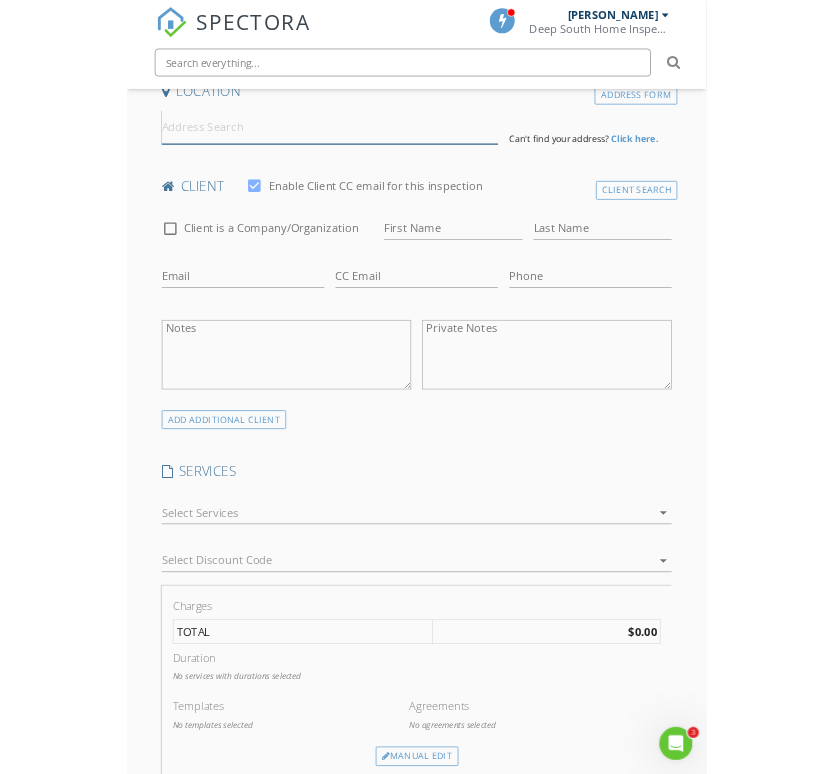 scroll, scrollTop: 591, scrollLeft: 0, axis: vertical 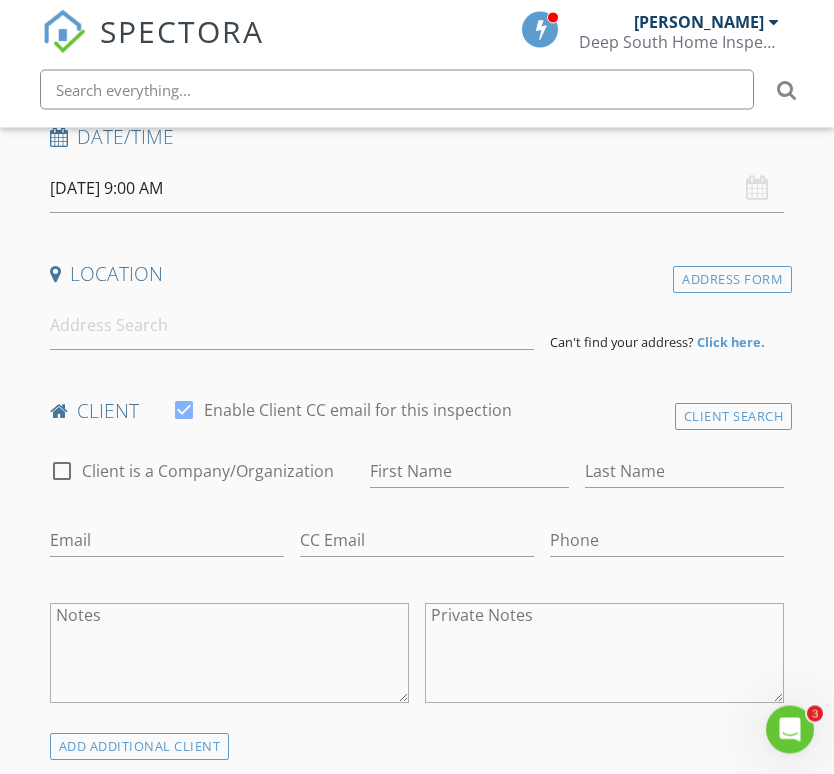 click on "SPECTORA
Chandler Evans
Deep South Home Inspections LLC
Role:
Inspector
Dashboard
New Inspection
Inspections
Calendar
Template Editor
Contacts
Automations
Team
Metrics
Payments
Data Exports
Billing
Reporting
Advanced
Settings
What's New
Sign Out
Dashboard
Templates
Contacts
Metrics
Automations
Advanced
Settings
Support Center
This will disable all automated notifications for this inspection. Use this for mock inspections or inspections where you'd prefer not to send any communication out.     Real Estate Agent Internet Search Relocation Company Past Customer Other             No data available   New Inspection                 check_box" at bounding box center (417, 1160) 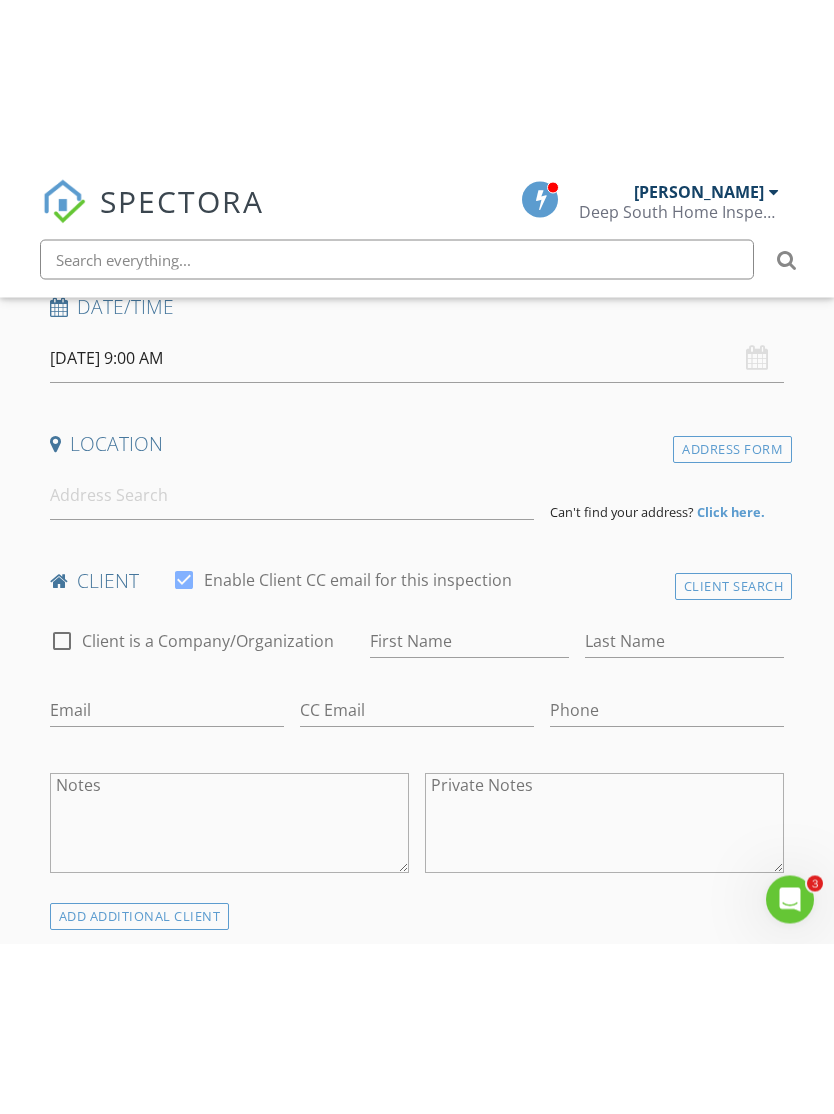 scroll, scrollTop: 449, scrollLeft: 0, axis: vertical 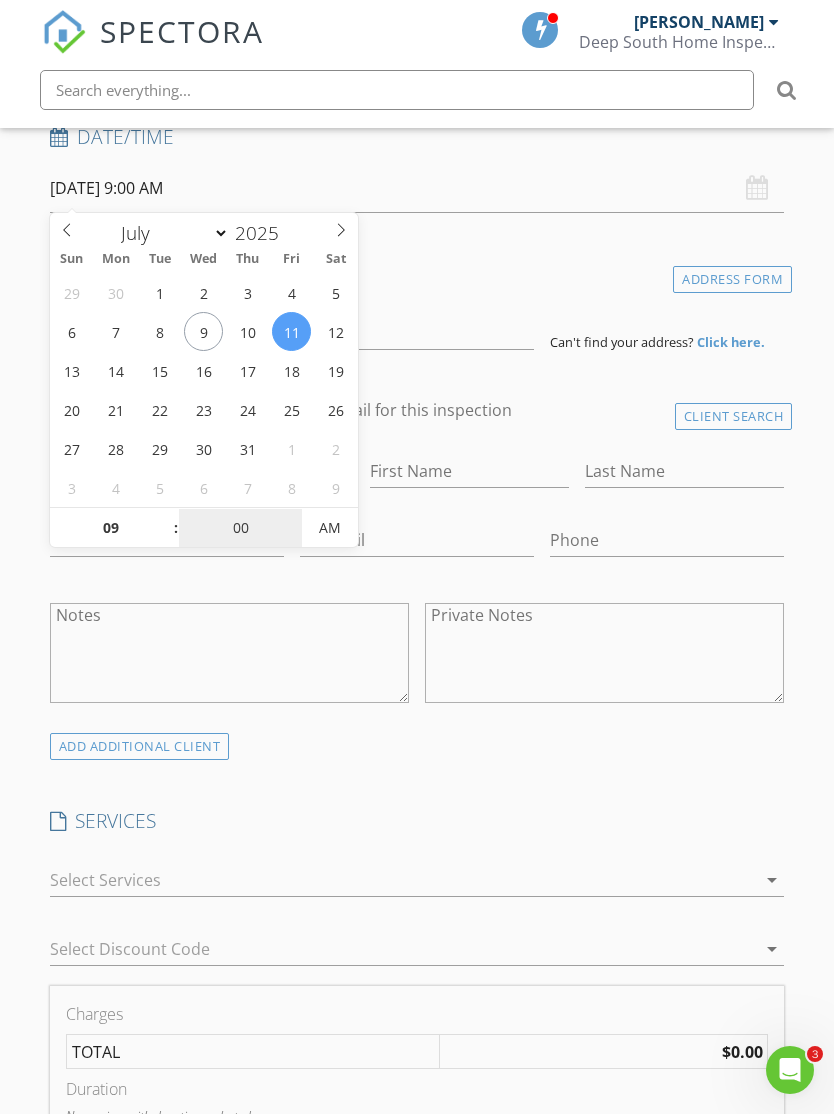 click on "00" at bounding box center [240, 529] 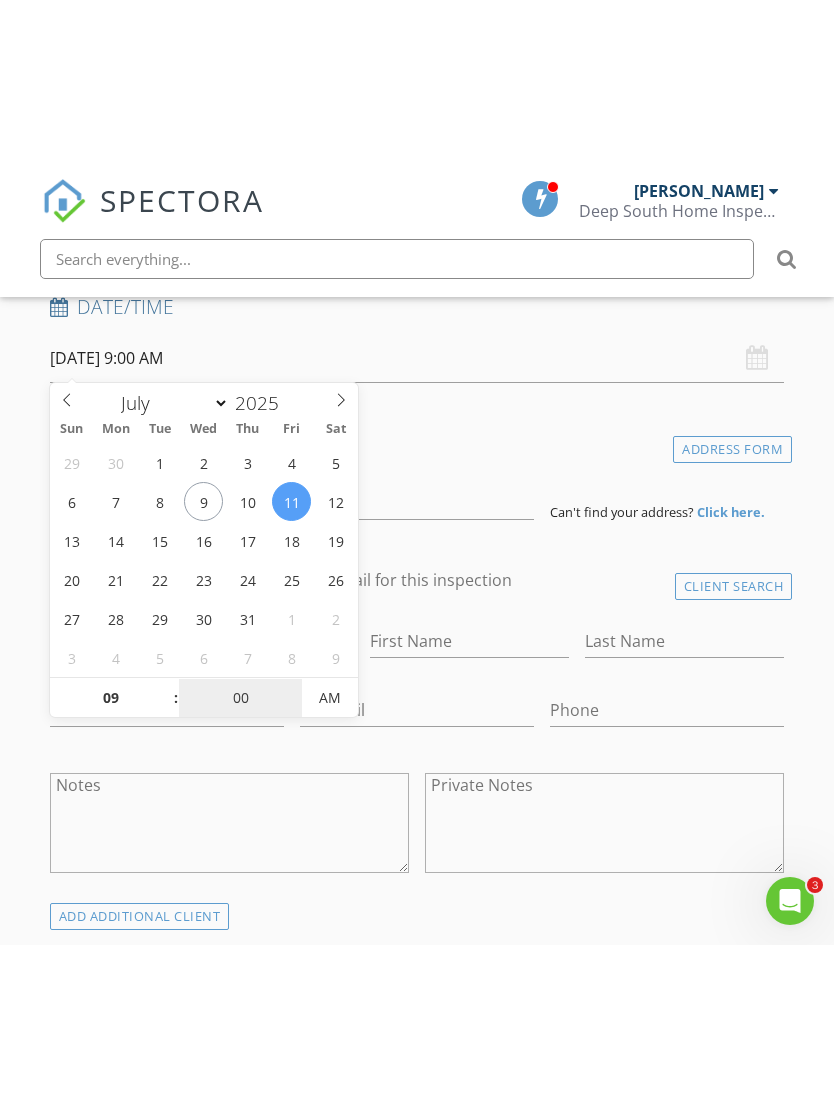 scroll, scrollTop: 449, scrollLeft: 0, axis: vertical 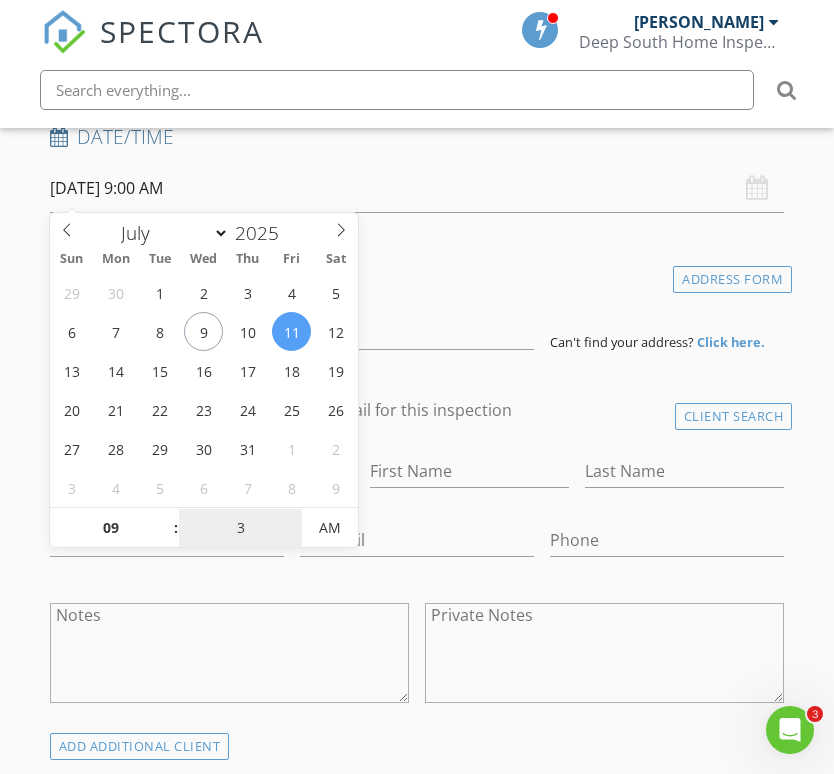 type on "30" 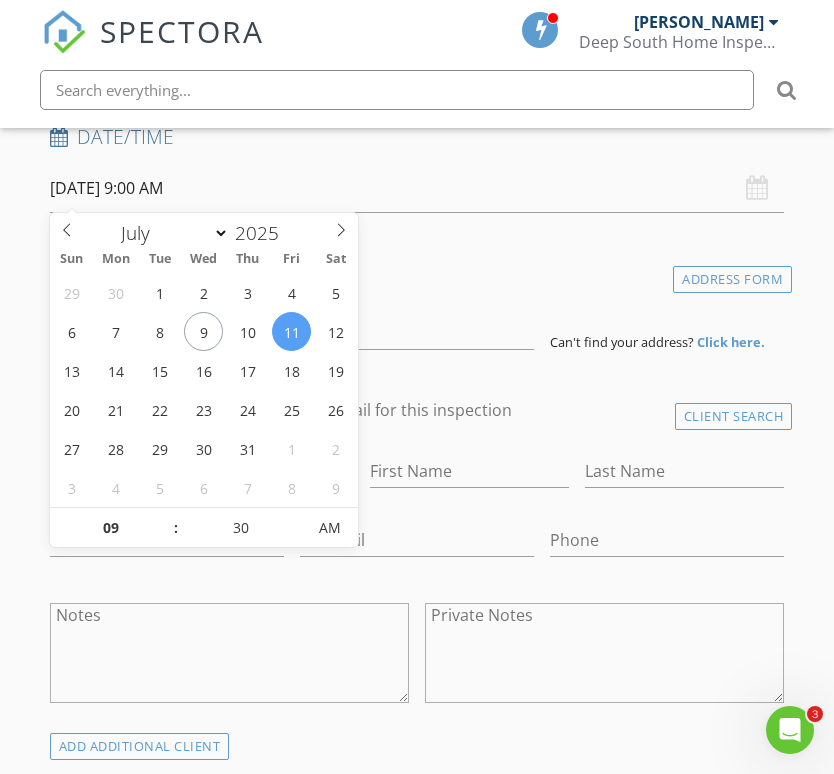 type on "[DATE] 9:30 AM" 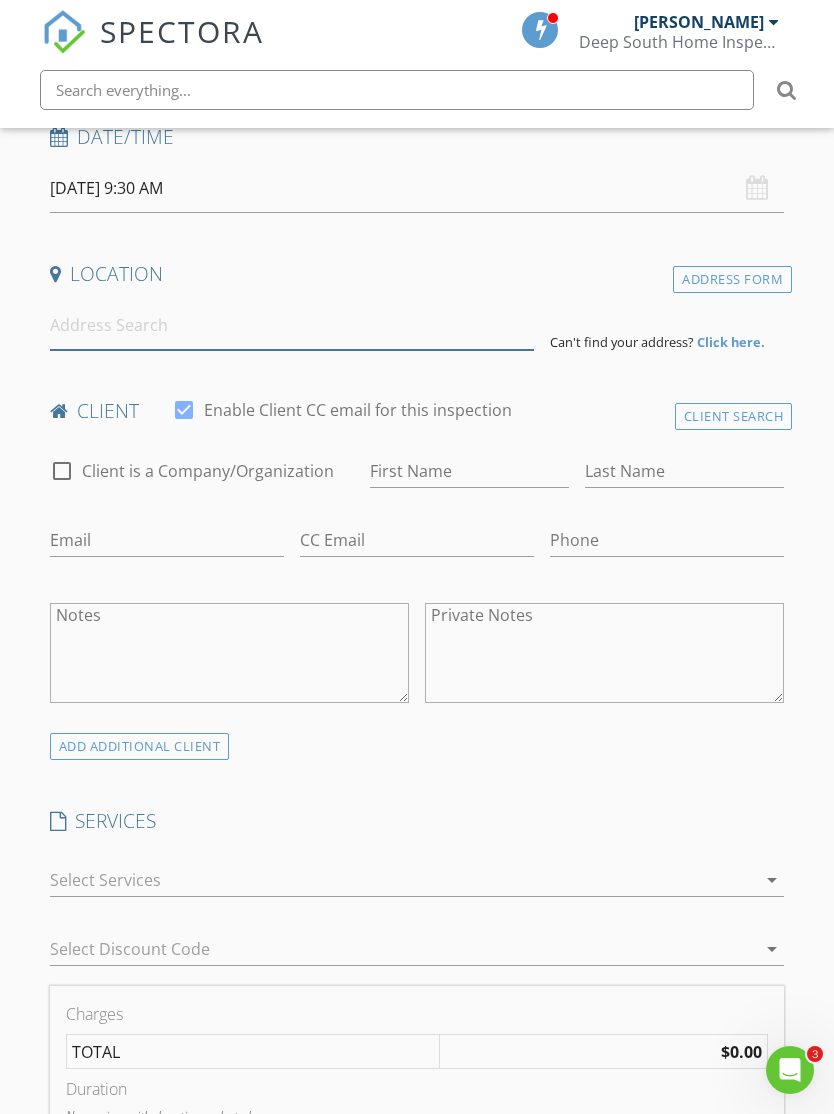 click at bounding box center (292, 325) 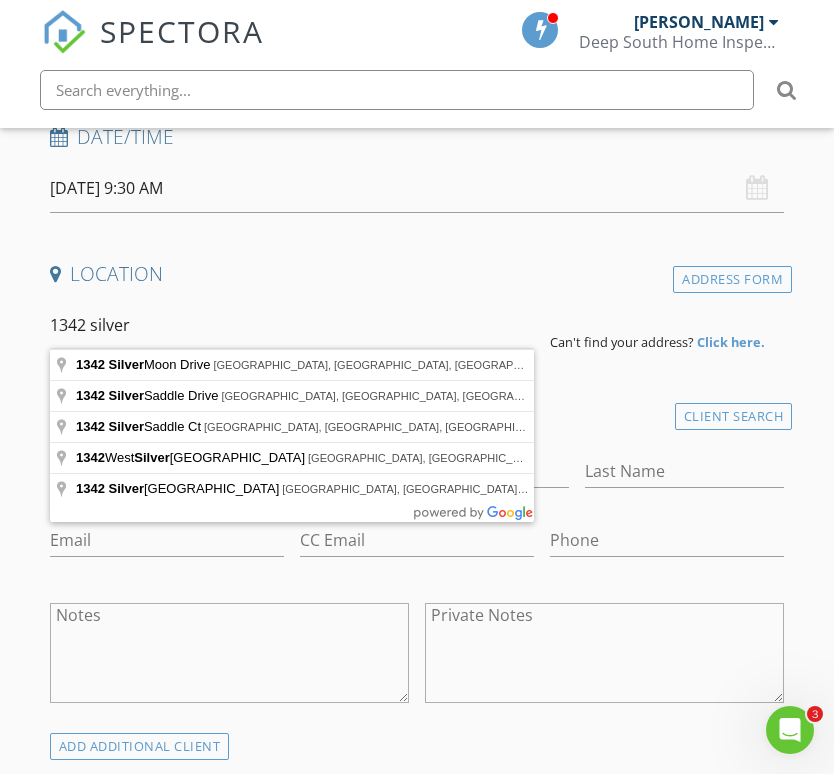 click on "1342 silver" at bounding box center [292, 325] 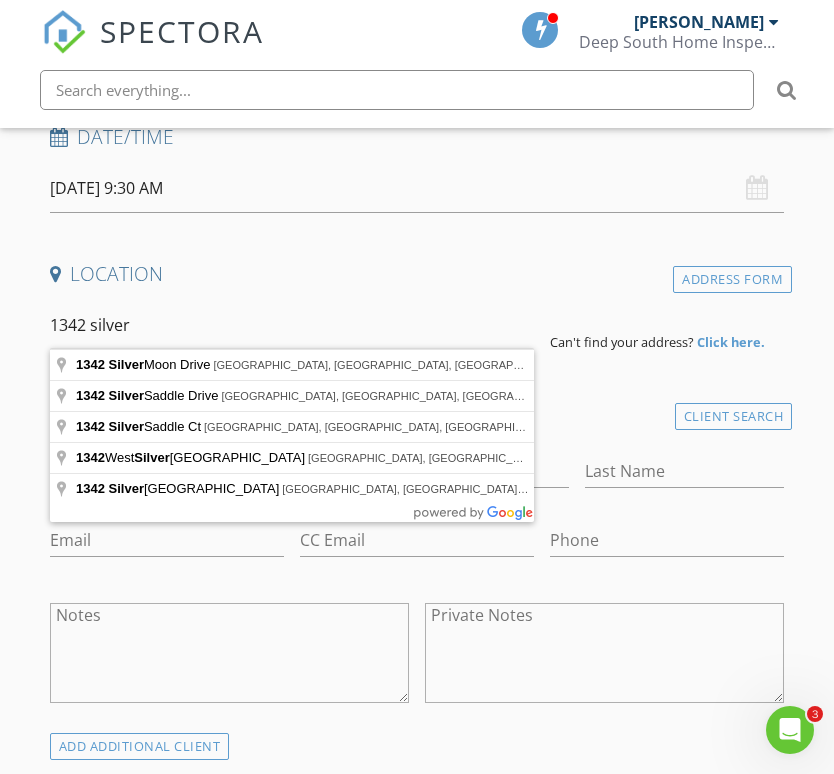 type on "1342 Silver Moon Drive, Tallahassee, FL, USA" 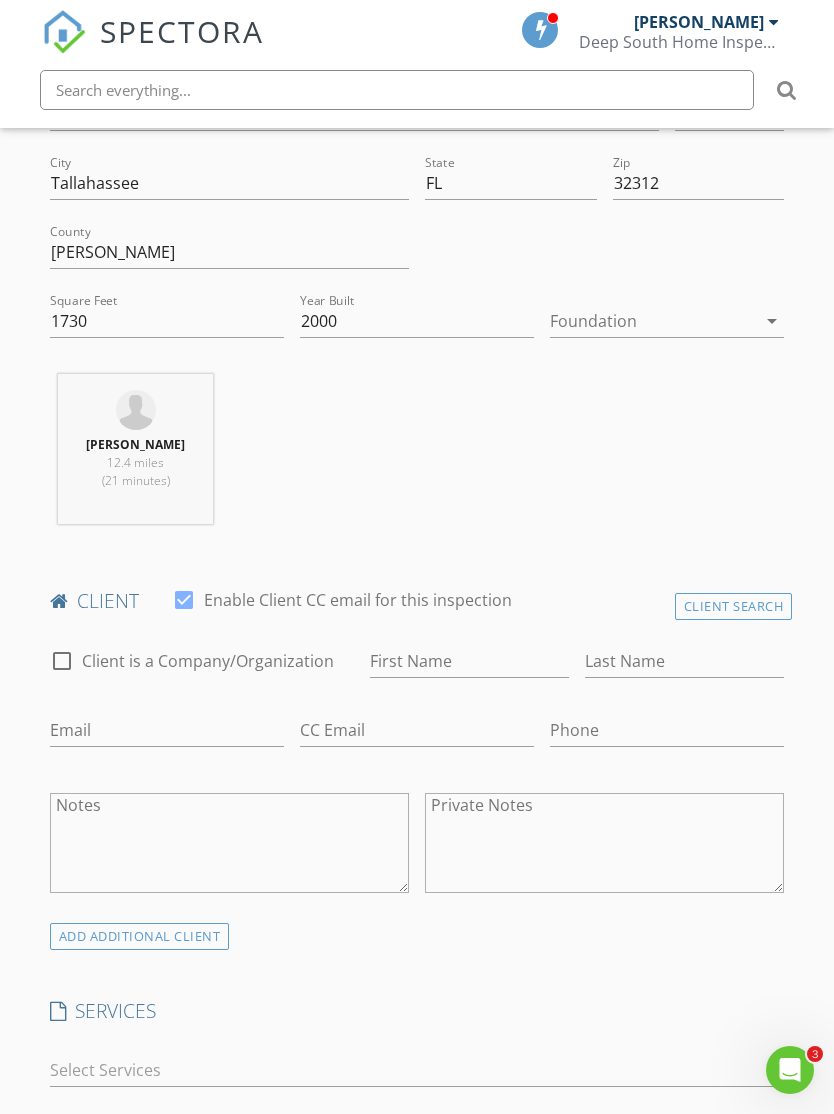 scroll, scrollTop: 681, scrollLeft: 0, axis: vertical 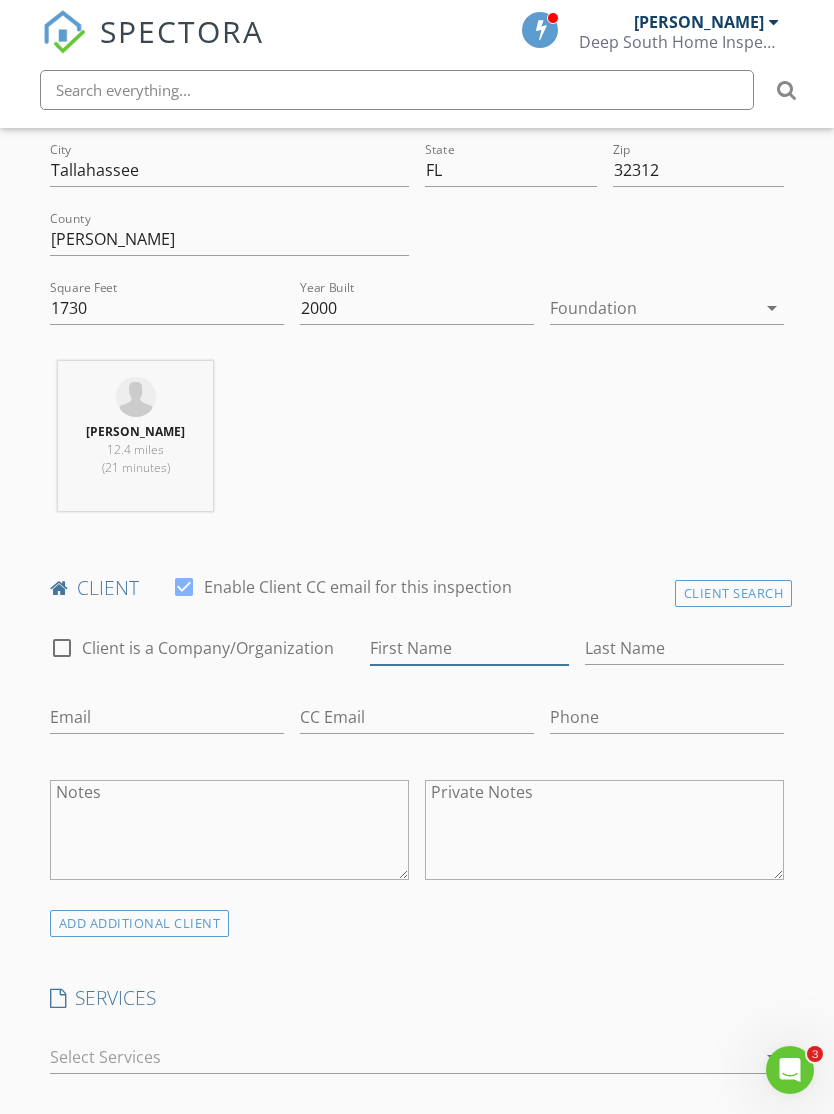 click on "First Name" at bounding box center (469, 648) 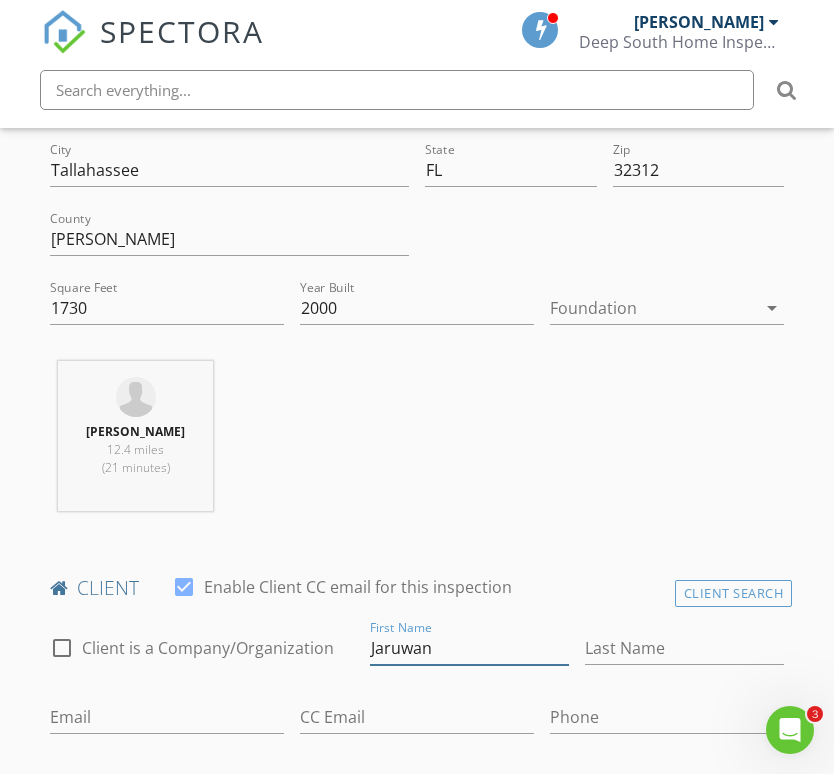 type on "Jaruwan" 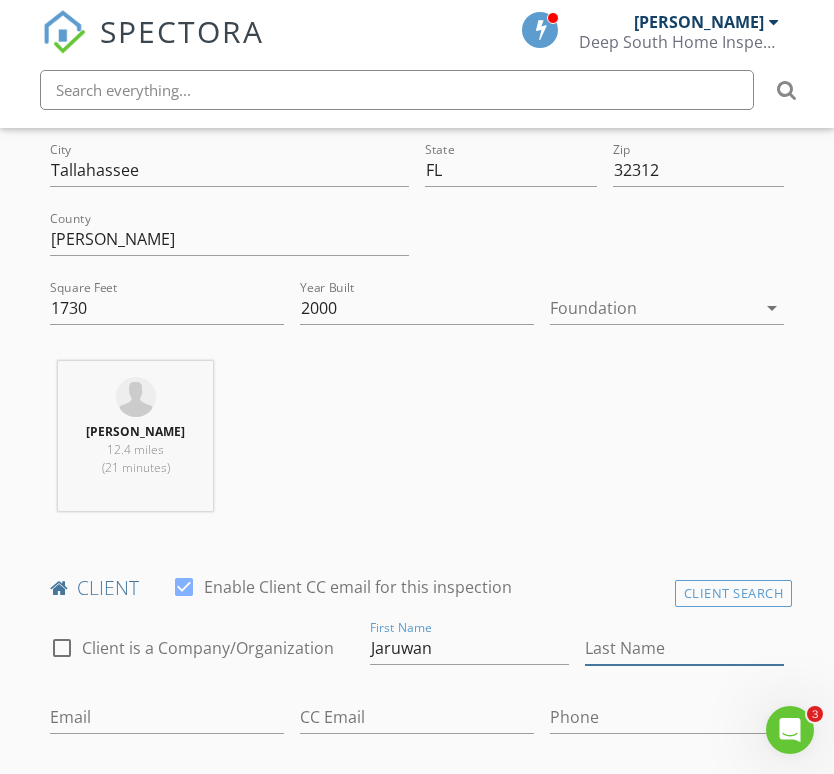click on "Last Name" at bounding box center (684, 648) 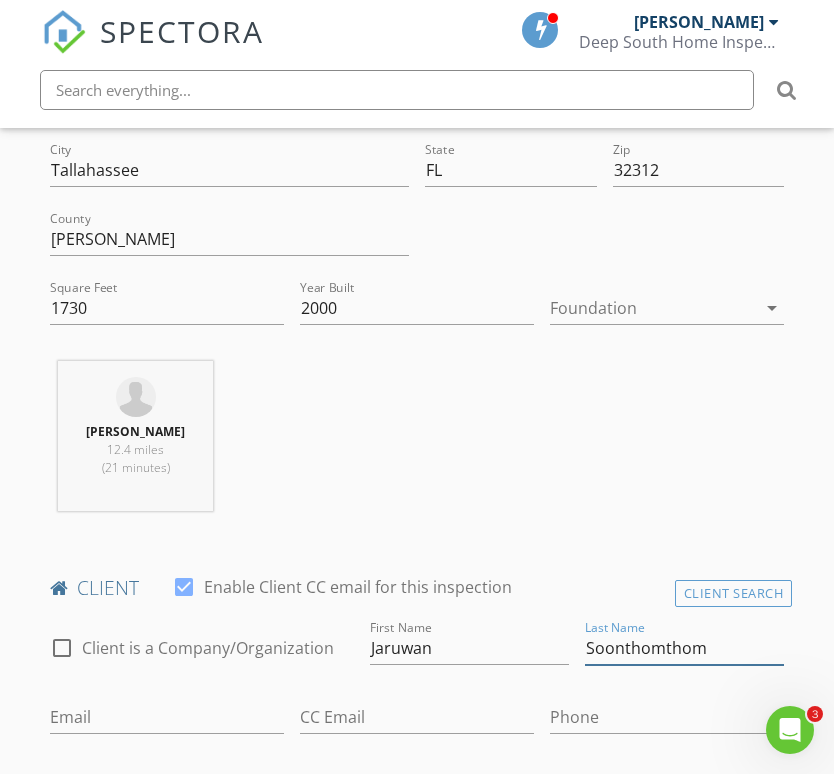 type on "Soonthomthom" 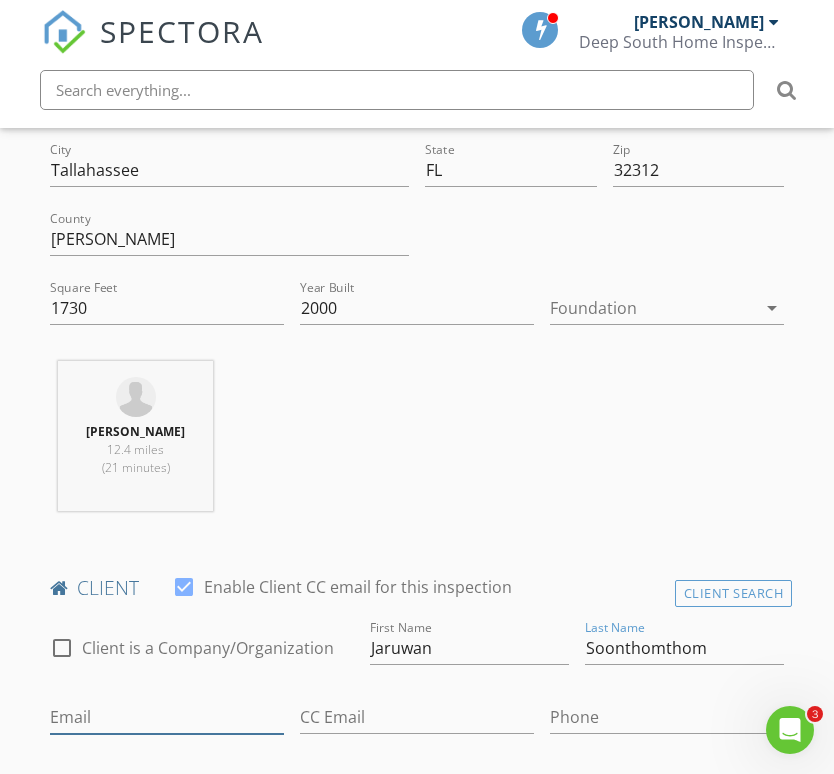 click on "Email" at bounding box center [167, 717] 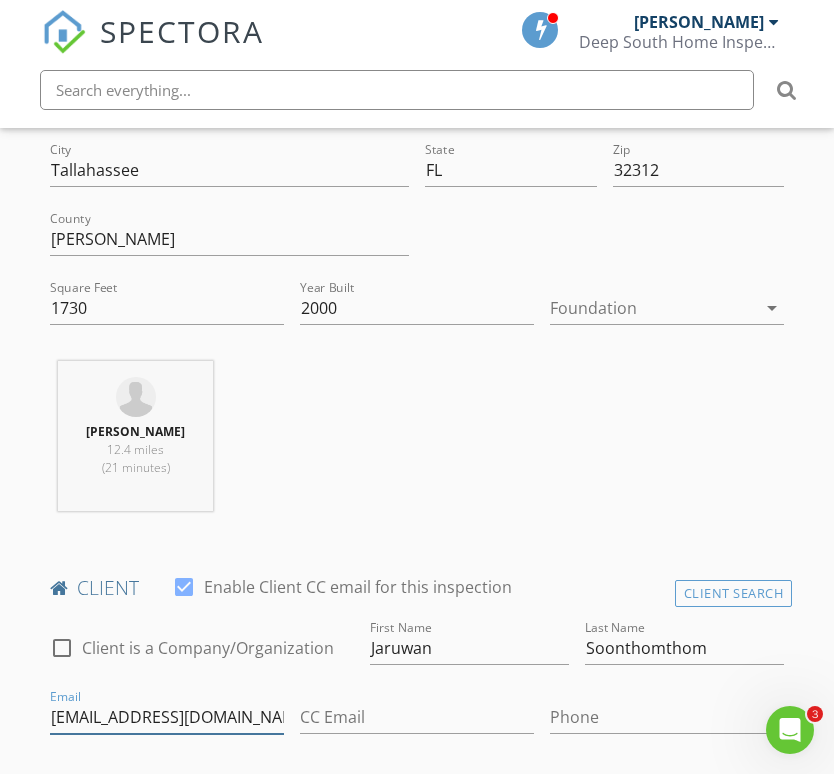 type on "Pengew@hotmail.com" 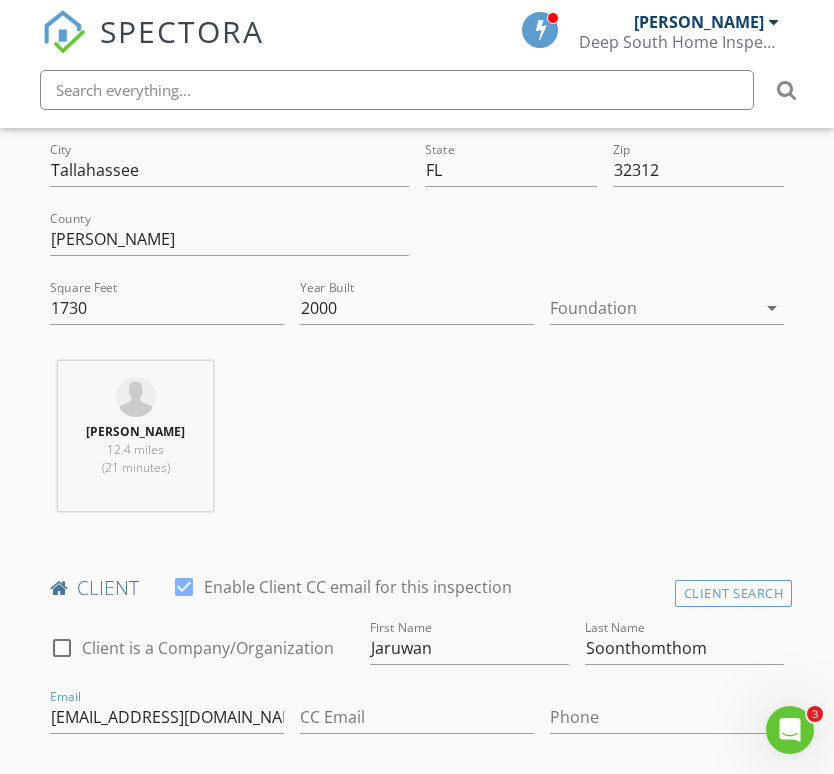 click on "Chandler Evans     12.4 miles     (21 minutes)" at bounding box center (417, 444) 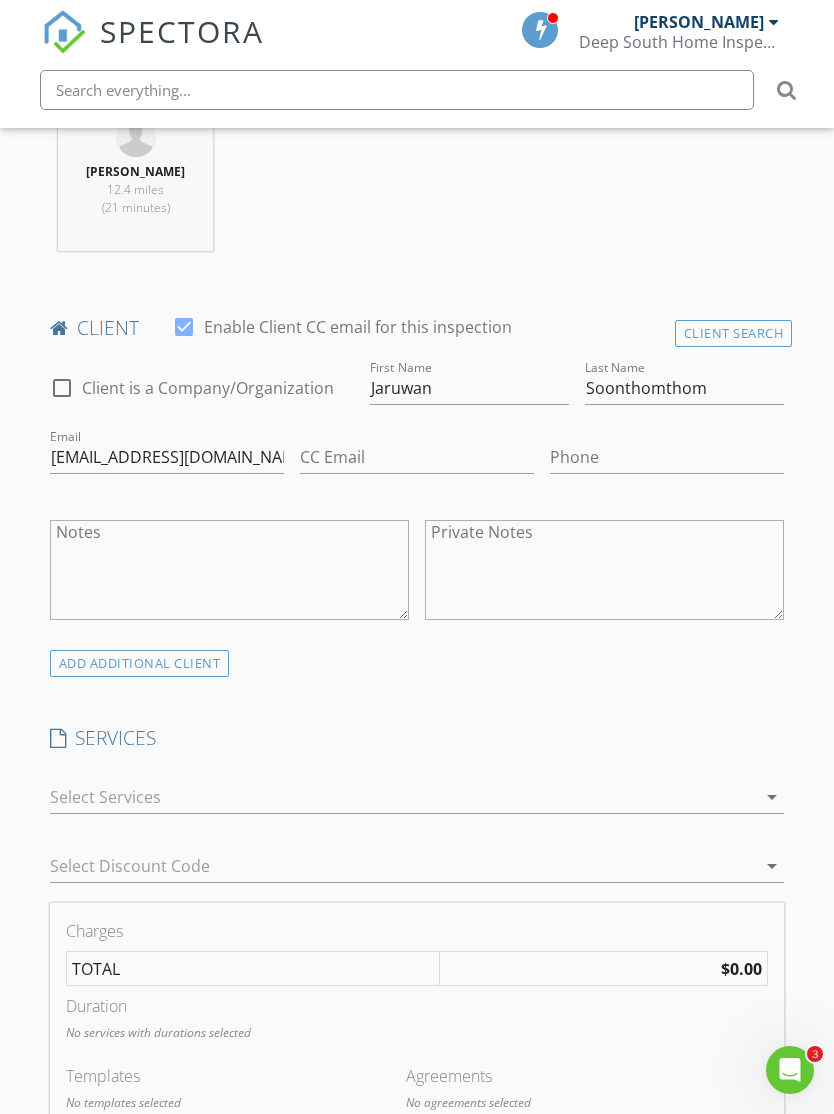 scroll, scrollTop: 952, scrollLeft: 0, axis: vertical 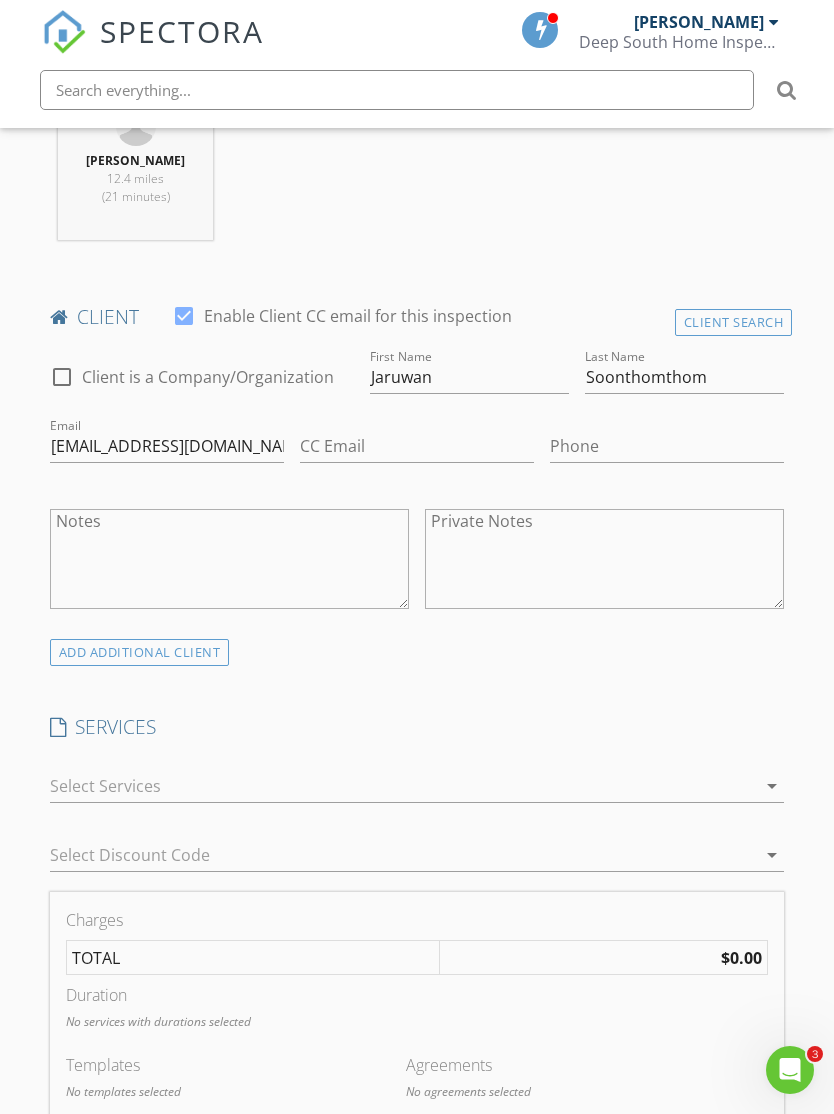 click at bounding box center [403, 786] 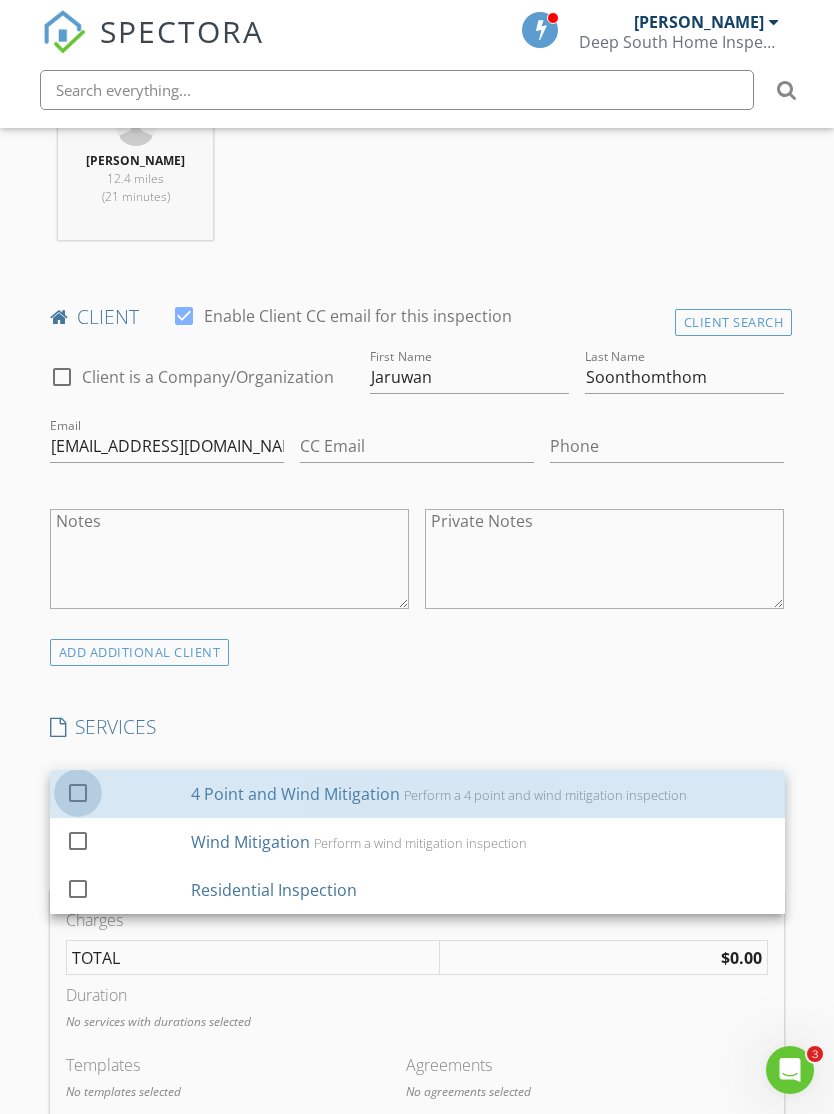 click at bounding box center (78, 792) 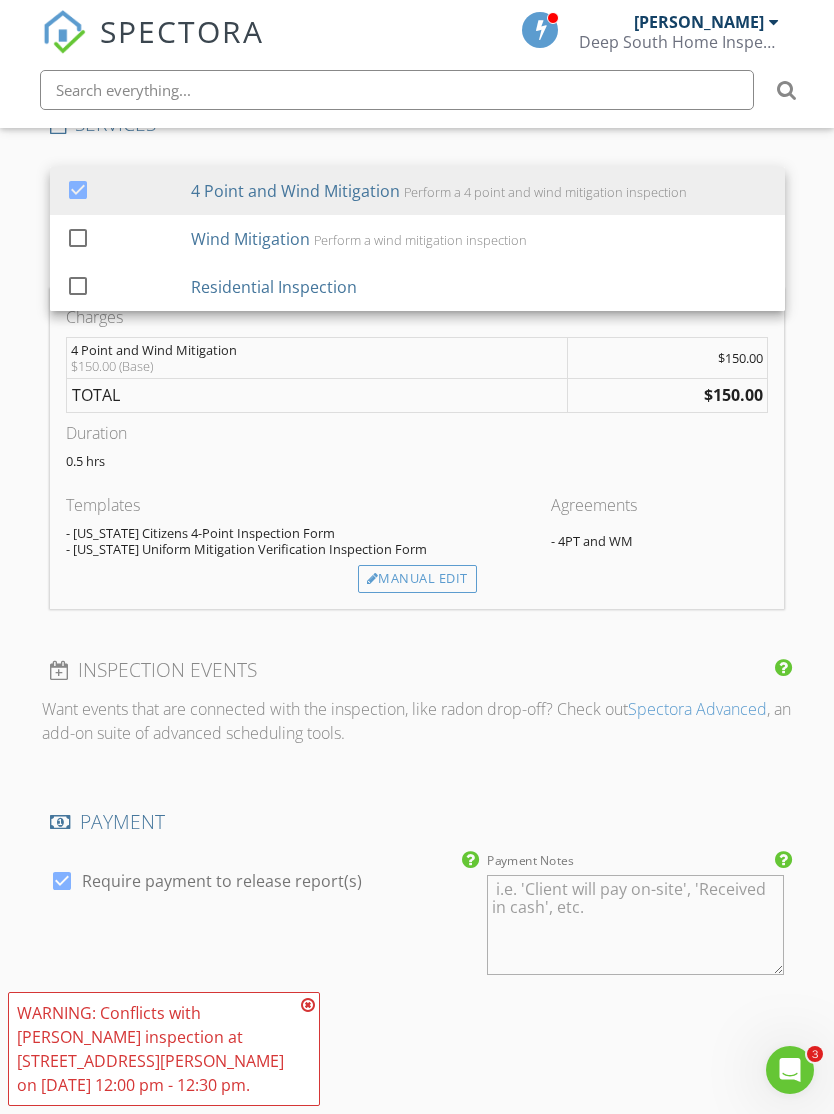 scroll, scrollTop: 1558, scrollLeft: 0, axis: vertical 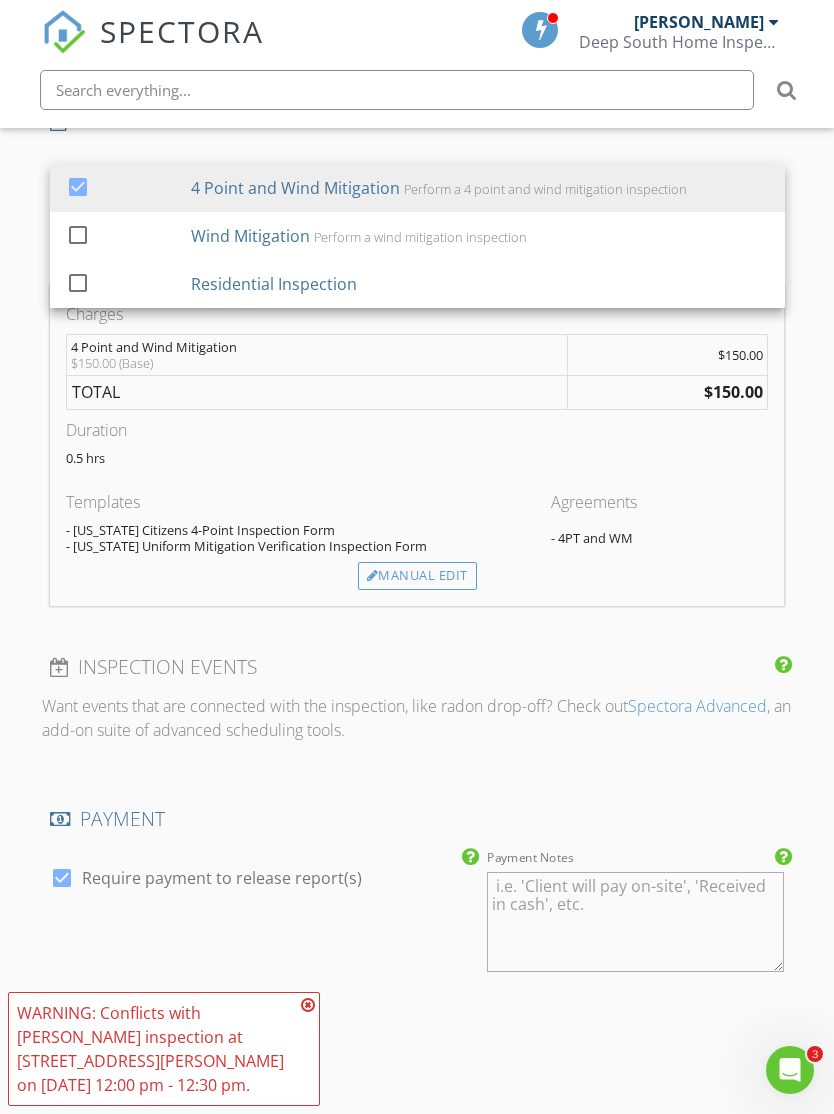 click at bounding box center (308, 1005) 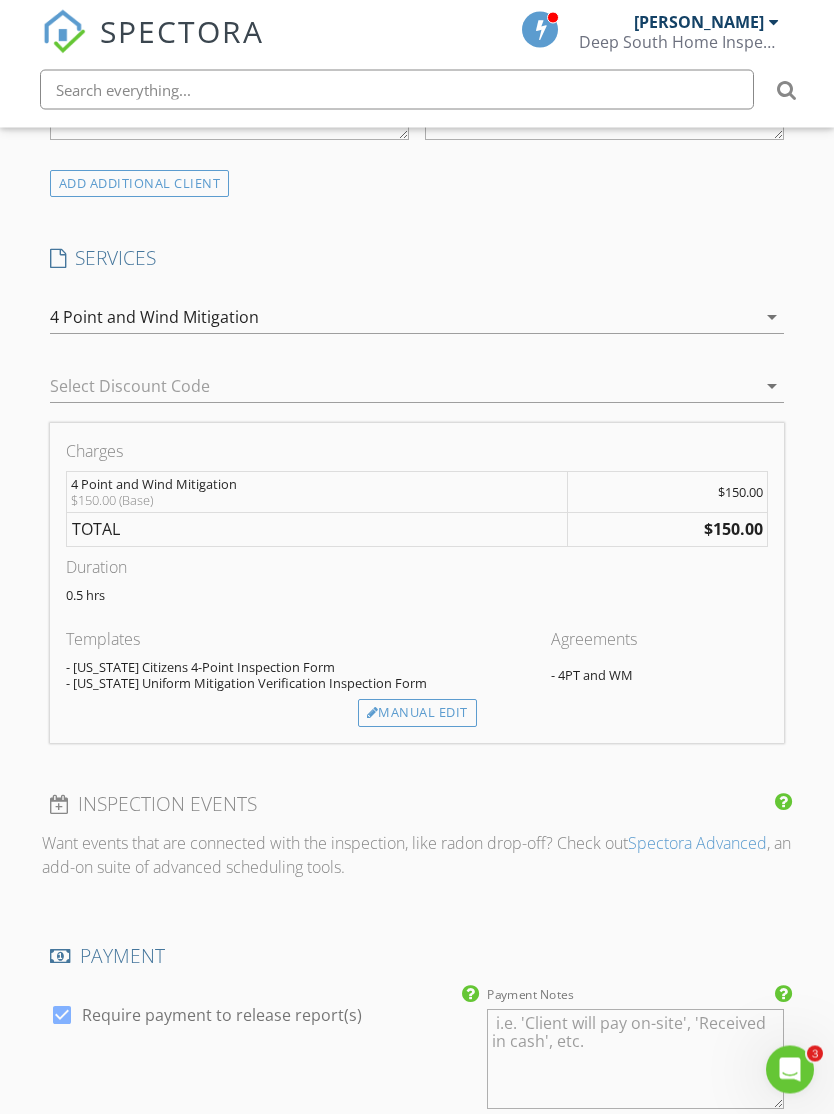 scroll, scrollTop: 1421, scrollLeft: 0, axis: vertical 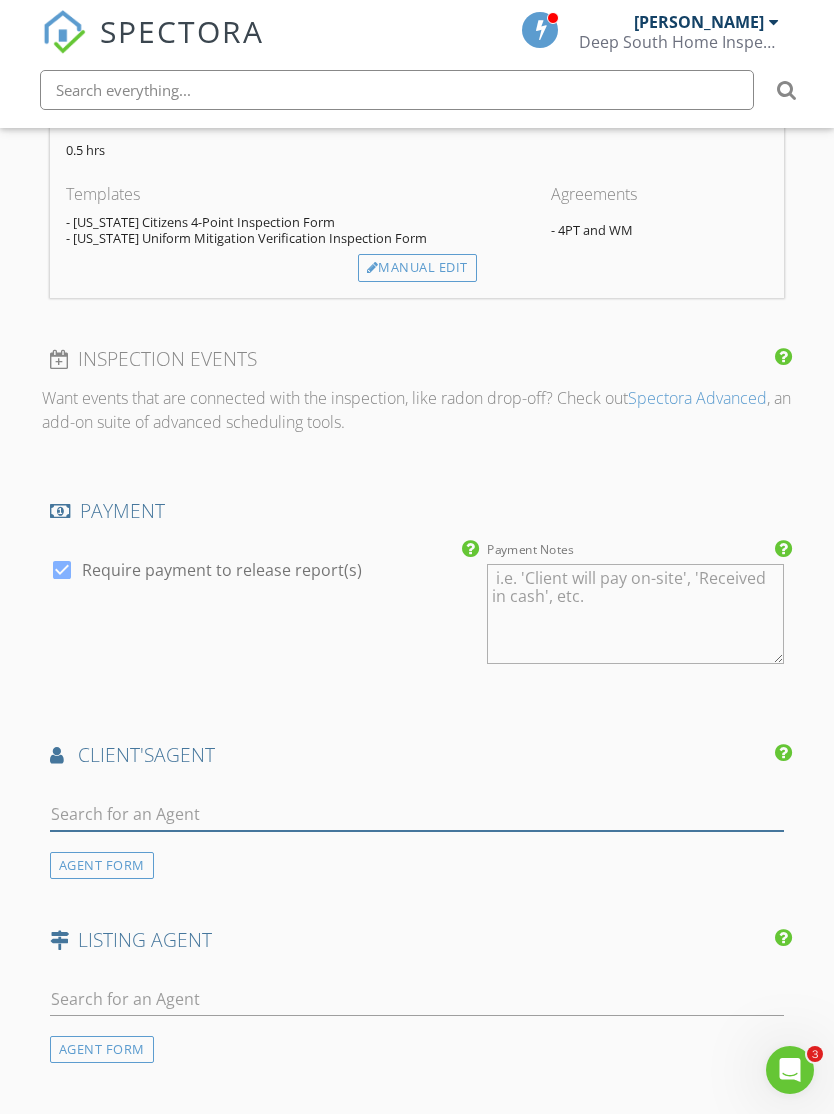 click at bounding box center [417, 814] 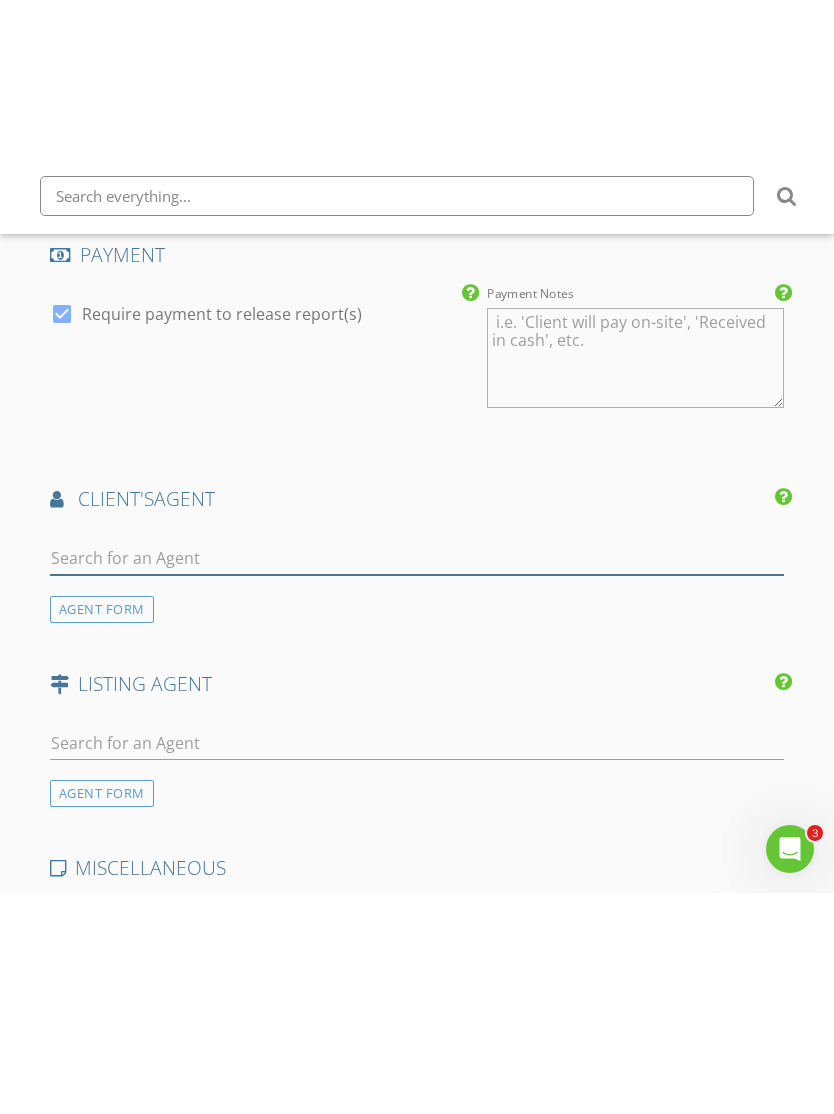 scroll, scrollTop: 2287, scrollLeft: 0, axis: vertical 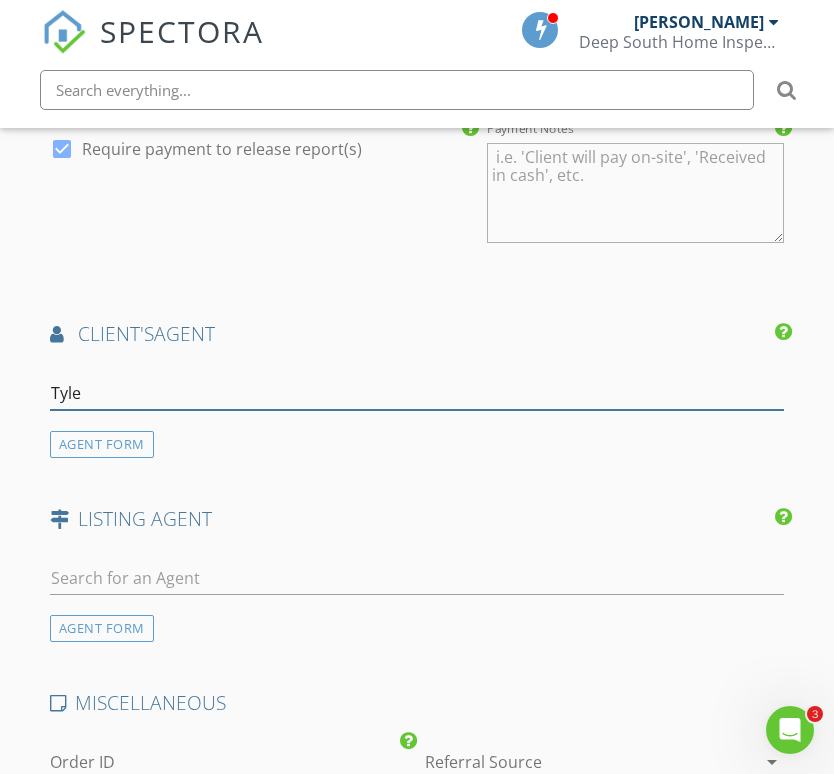 type on "[PERSON_NAME]" 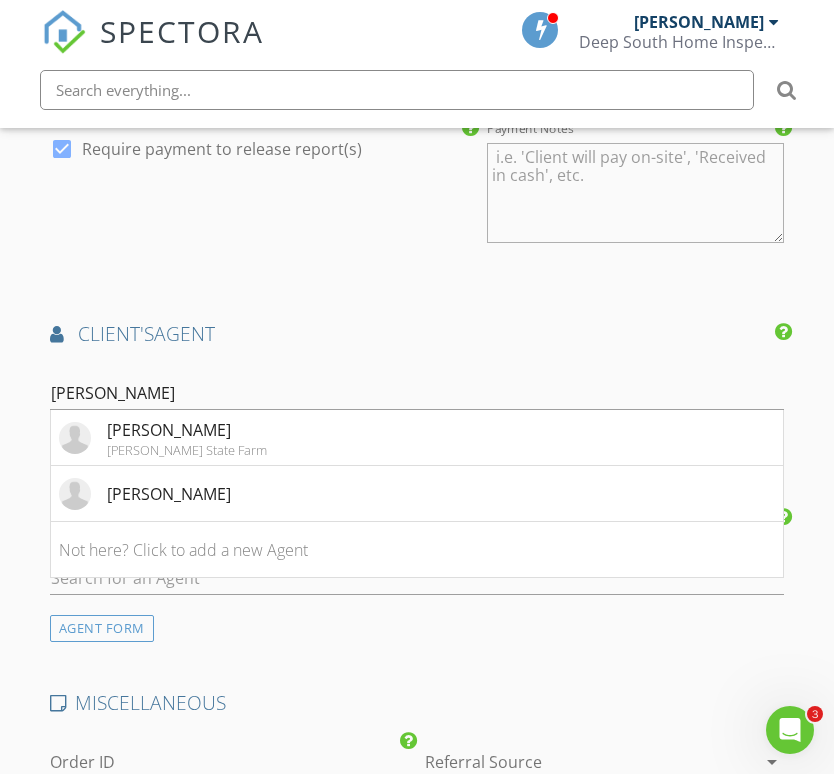 click on "Tyler Lackey
Bill Reardon State Farm" at bounding box center (417, 438) 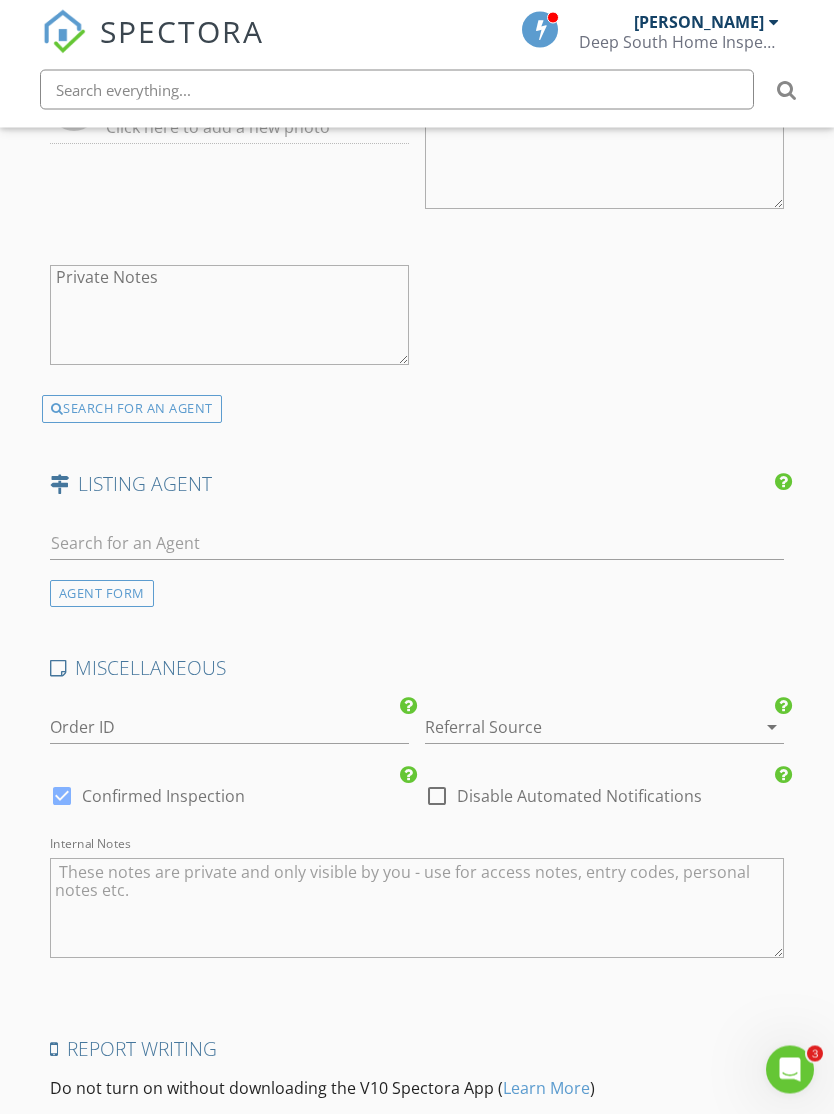 scroll, scrollTop: 2935, scrollLeft: 0, axis: vertical 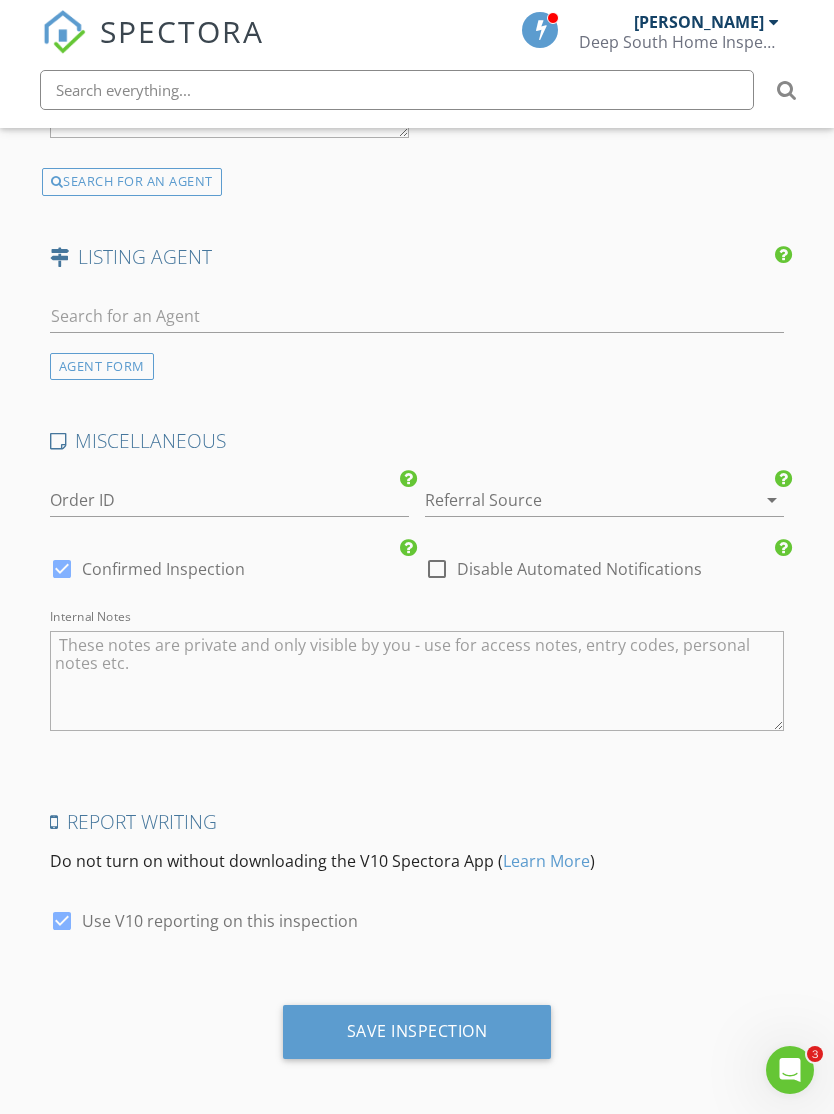click on "Save Inspection" at bounding box center [417, 1032] 